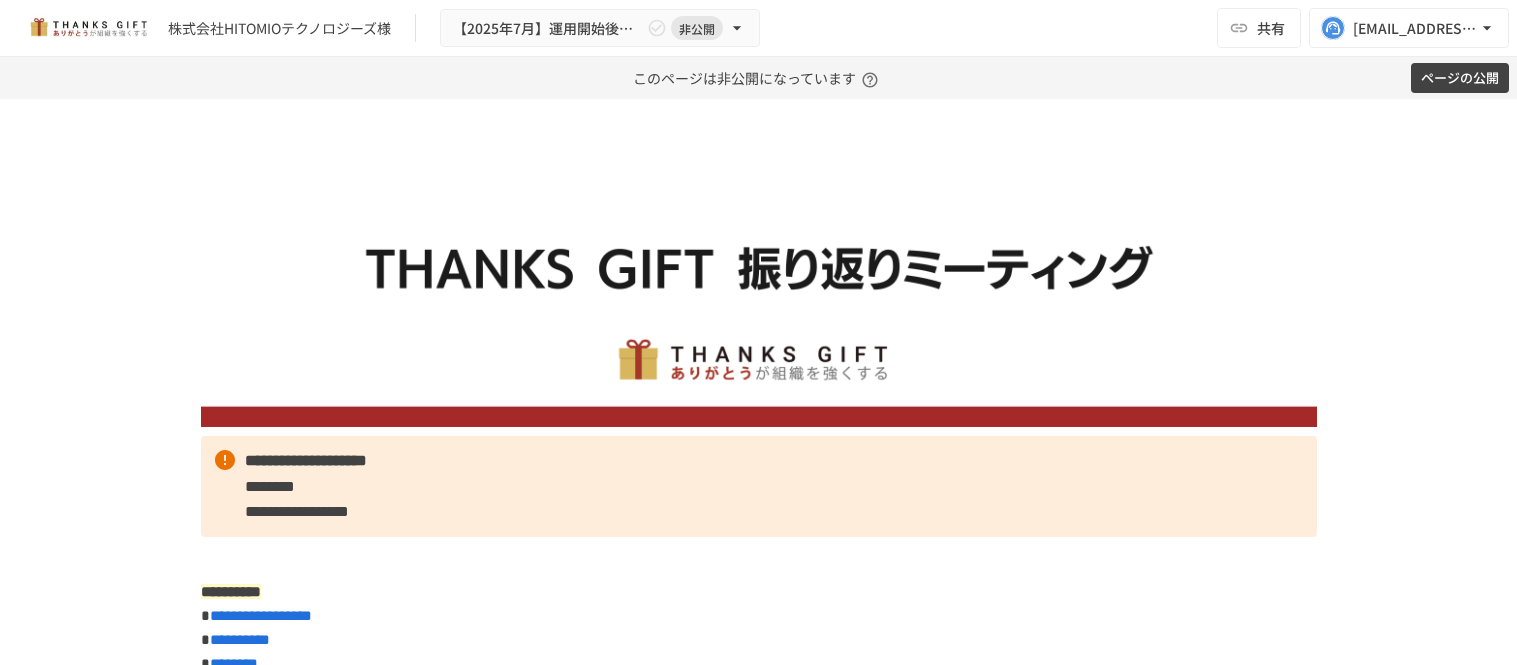 scroll, scrollTop: 0, scrollLeft: 0, axis: both 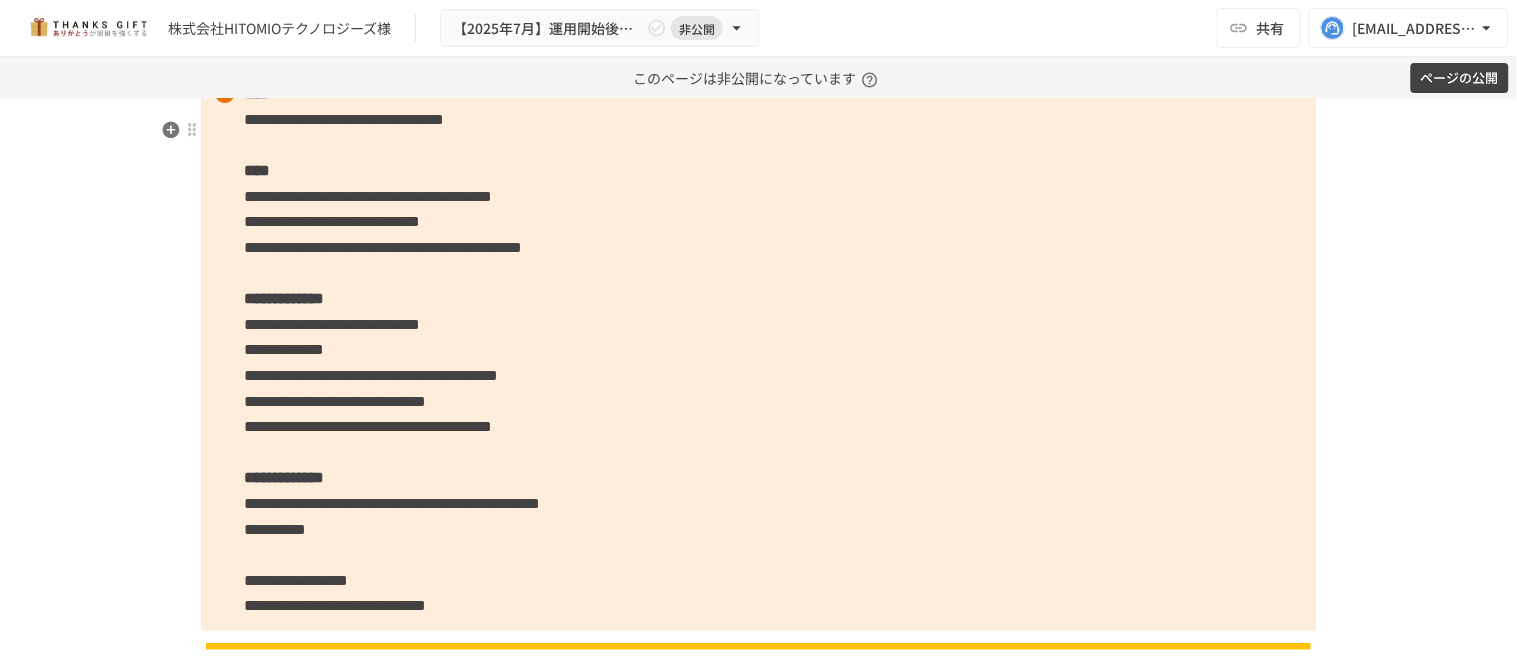 click on "**********" at bounding box center [759, 349] 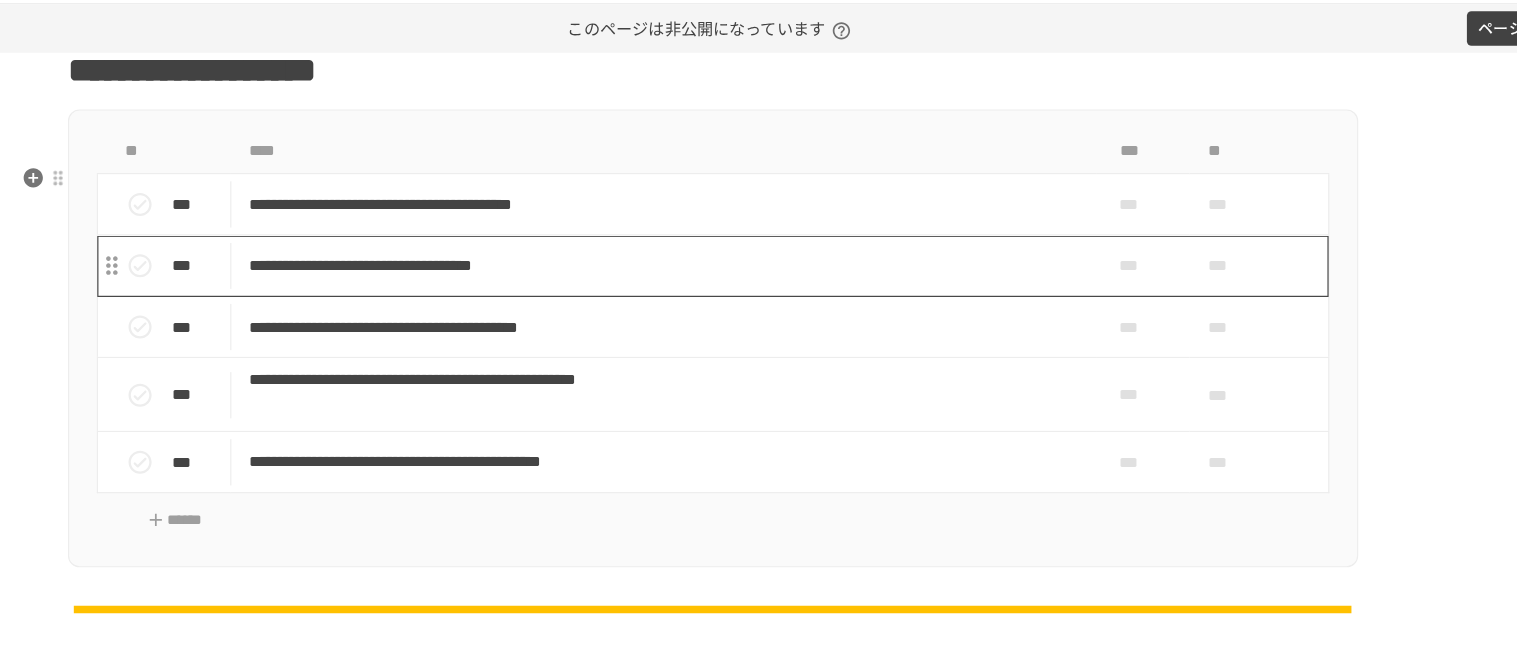 scroll, scrollTop: 2678, scrollLeft: 0, axis: vertical 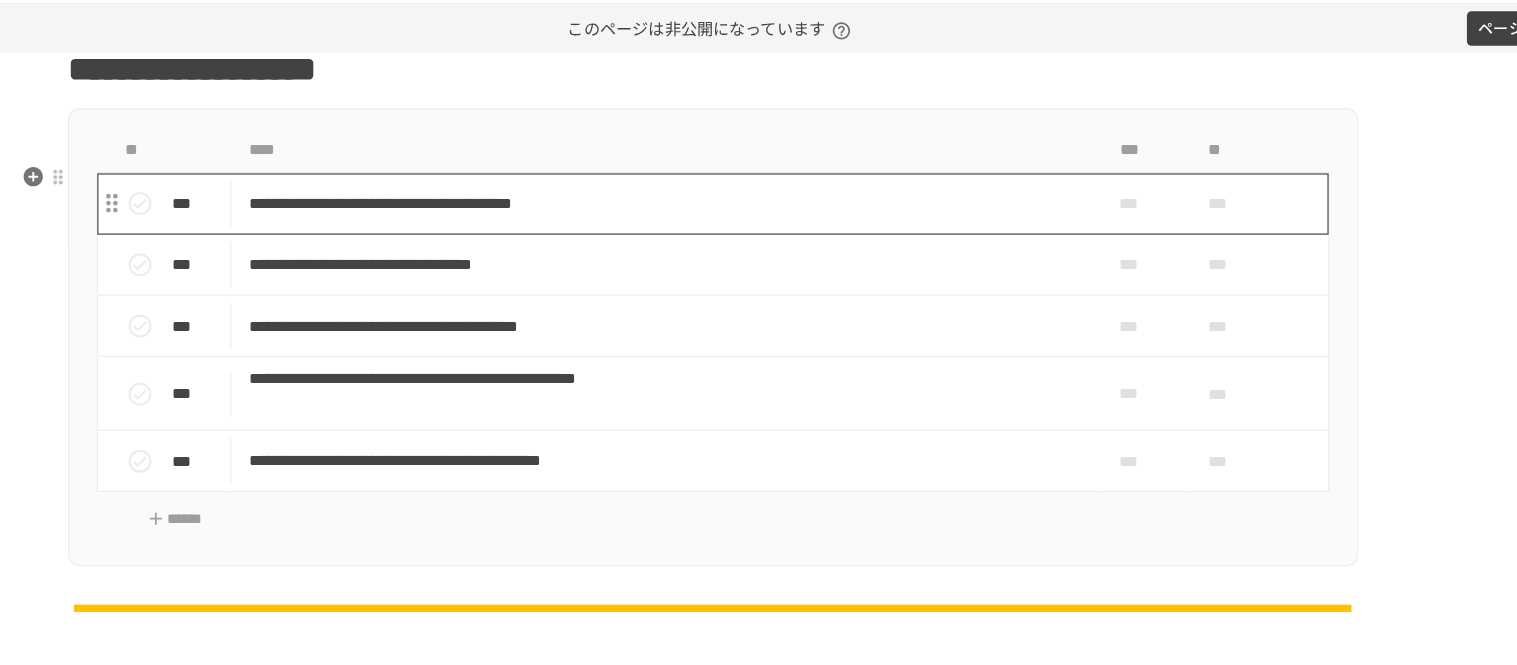 click on "**********" at bounding box center (716, 229) 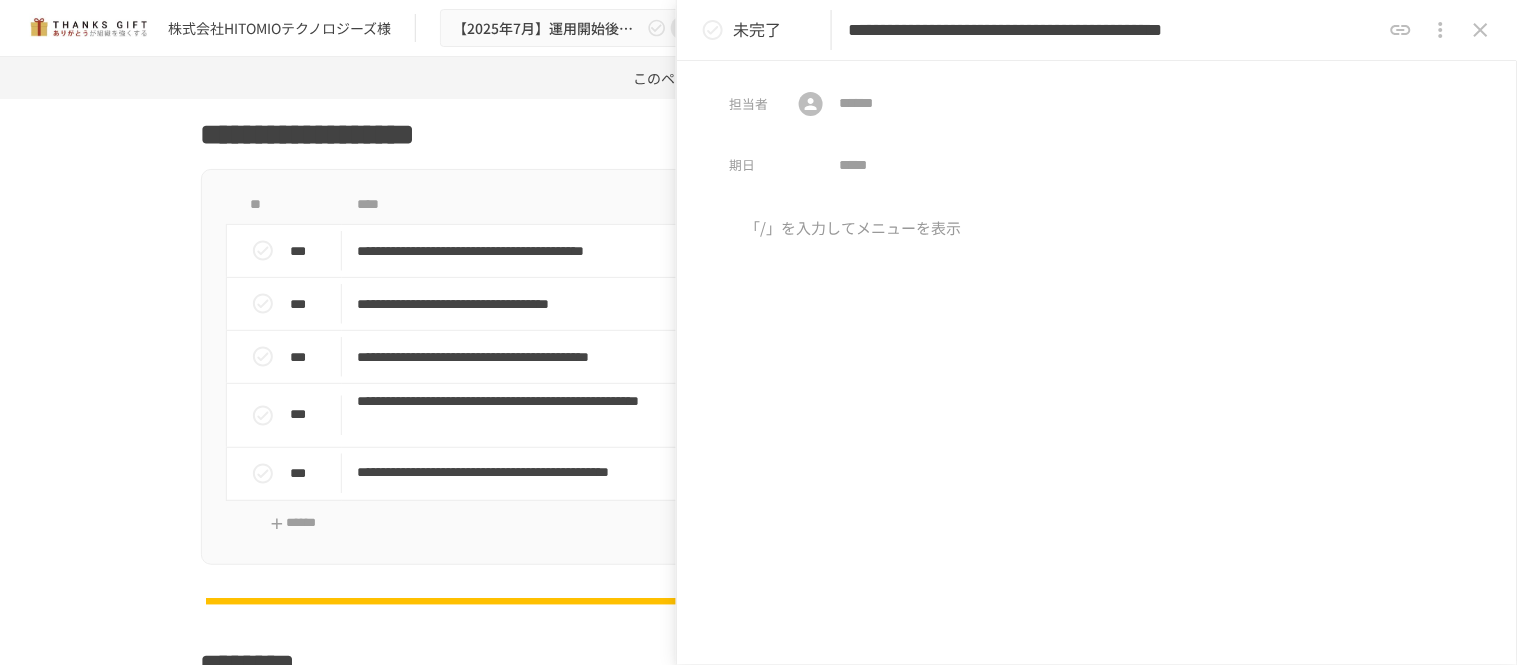 scroll, scrollTop: 2657, scrollLeft: 0, axis: vertical 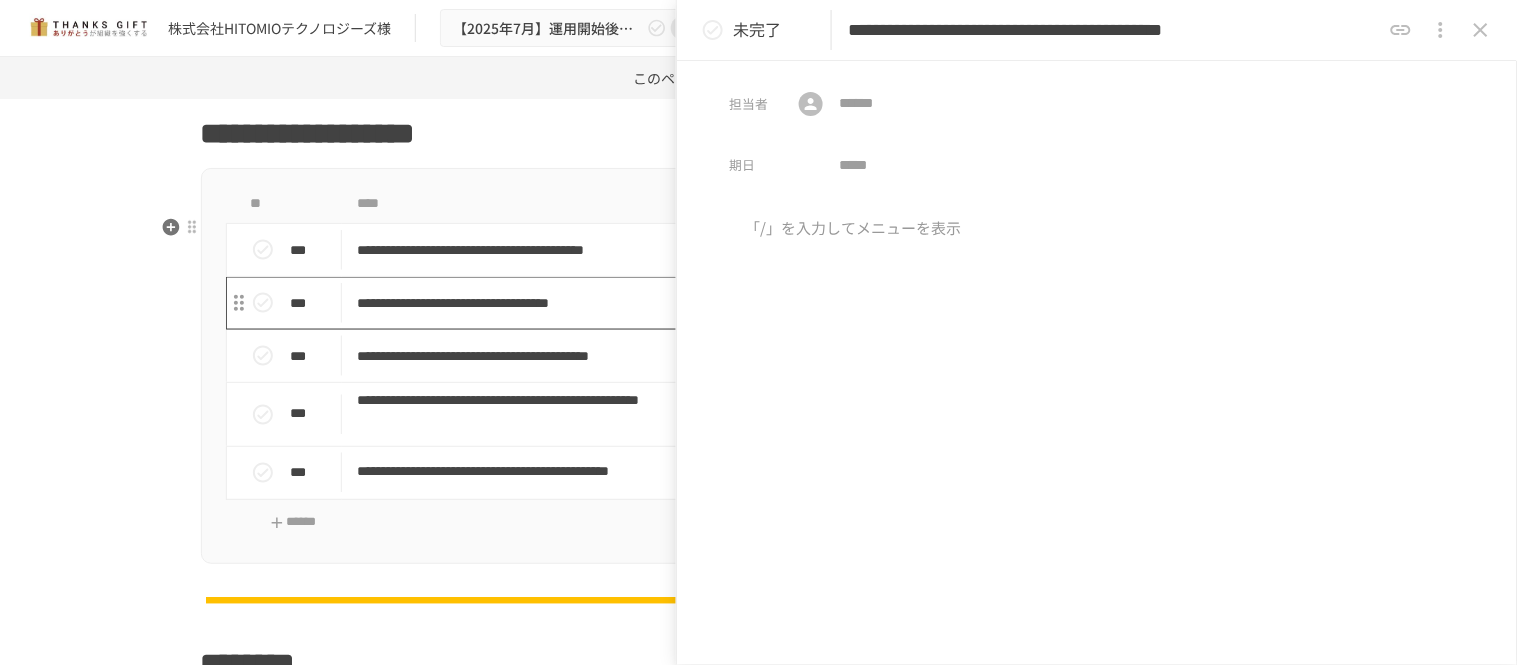 click on "**********" at bounding box center [716, 303] 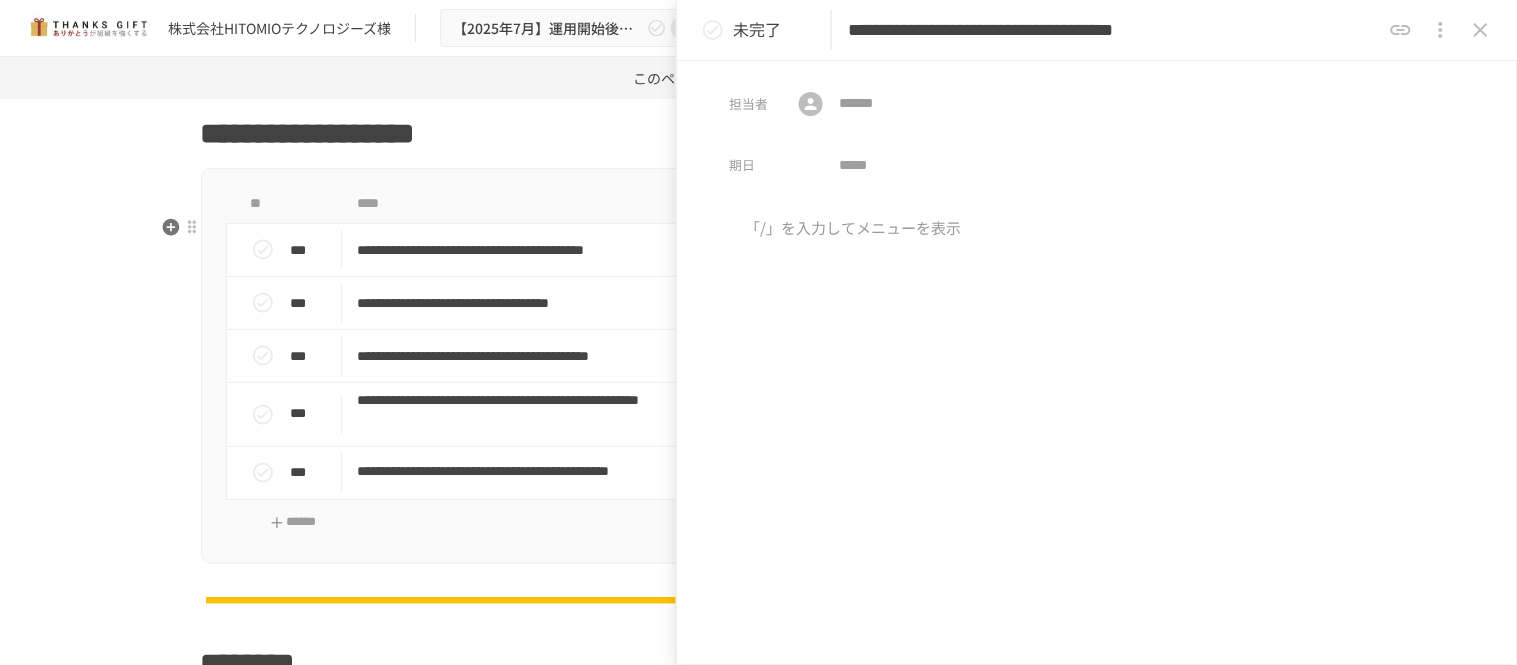 scroll, scrollTop: 2162, scrollLeft: 0, axis: vertical 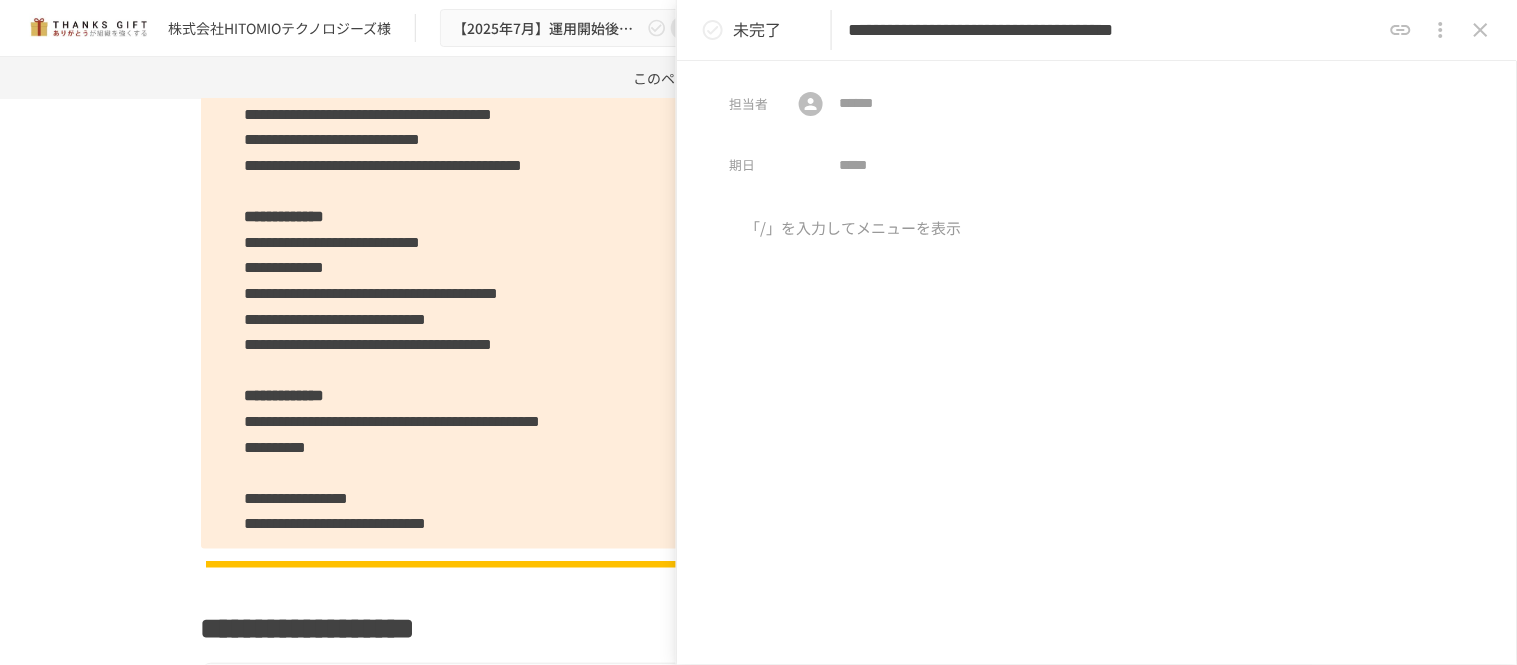 click at bounding box center [1097, 383] 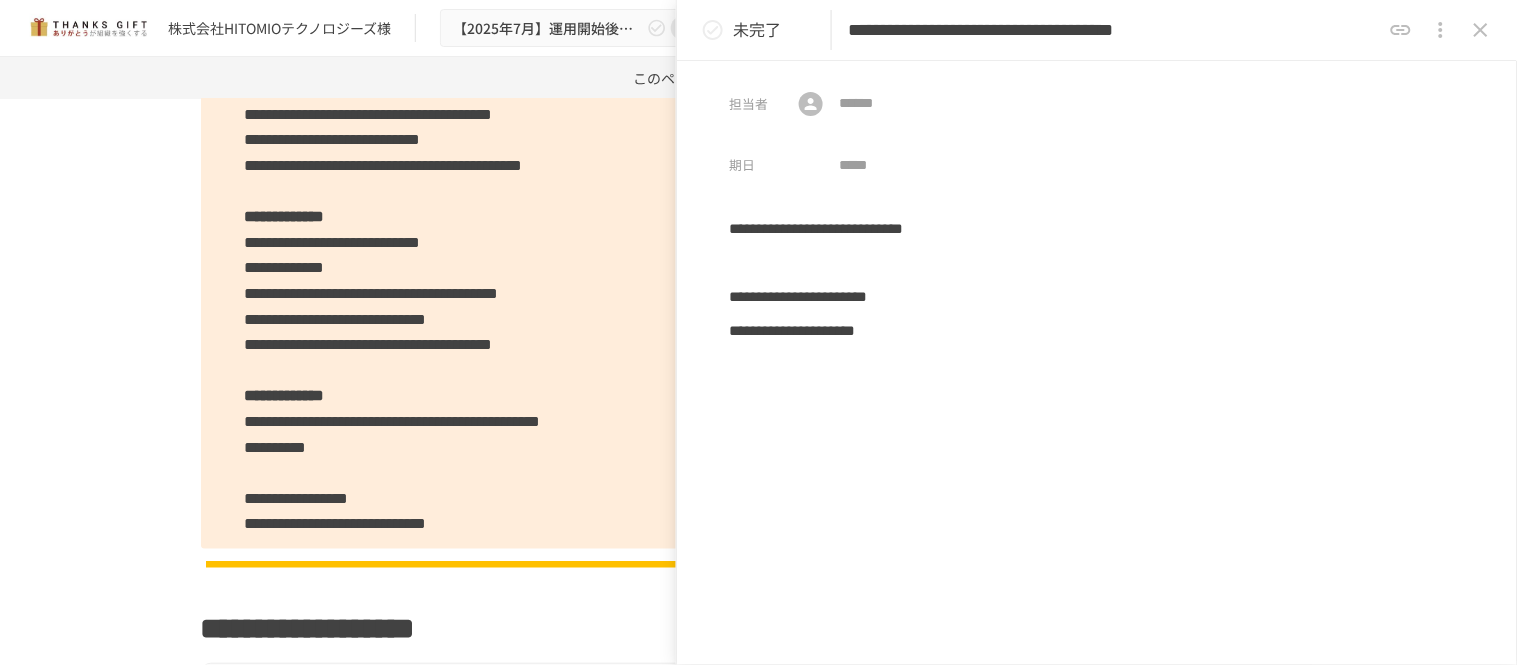 click on "**********" at bounding box center (1097, 434) 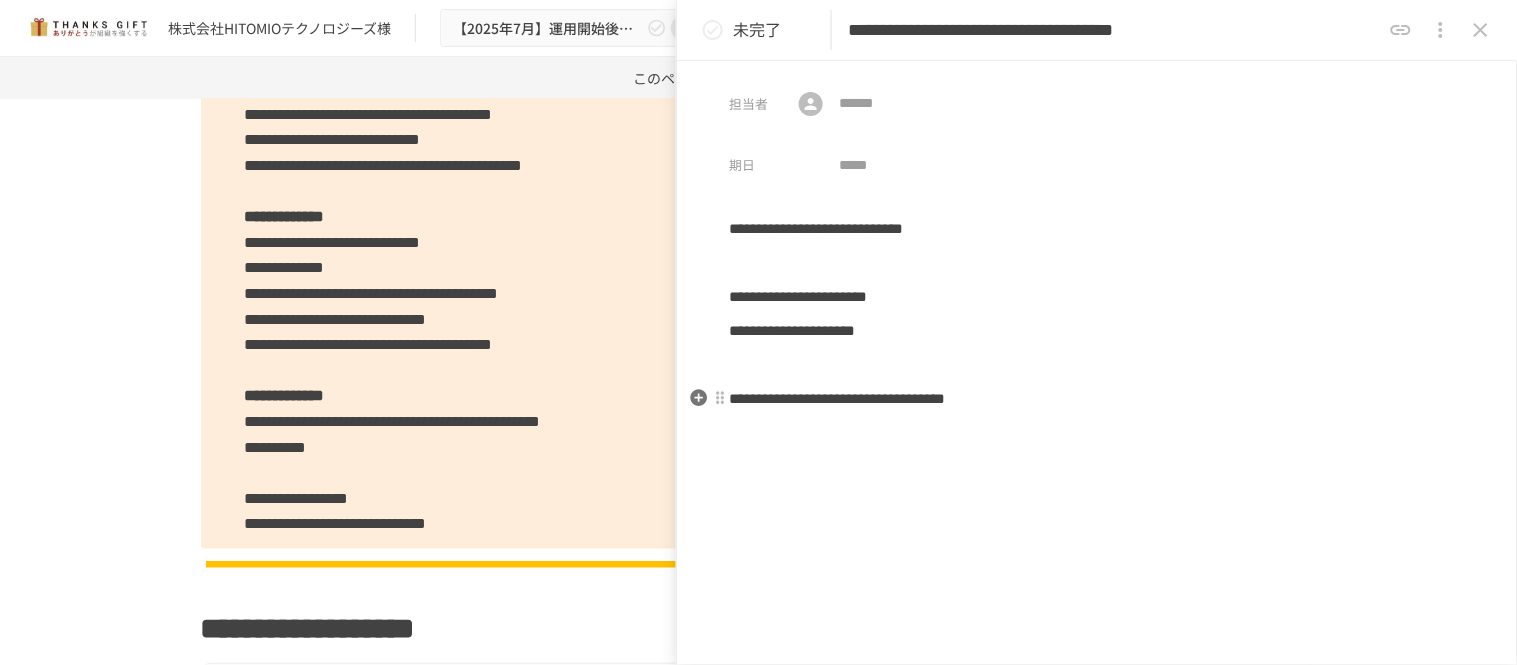 click on "**********" at bounding box center [1097, 468] 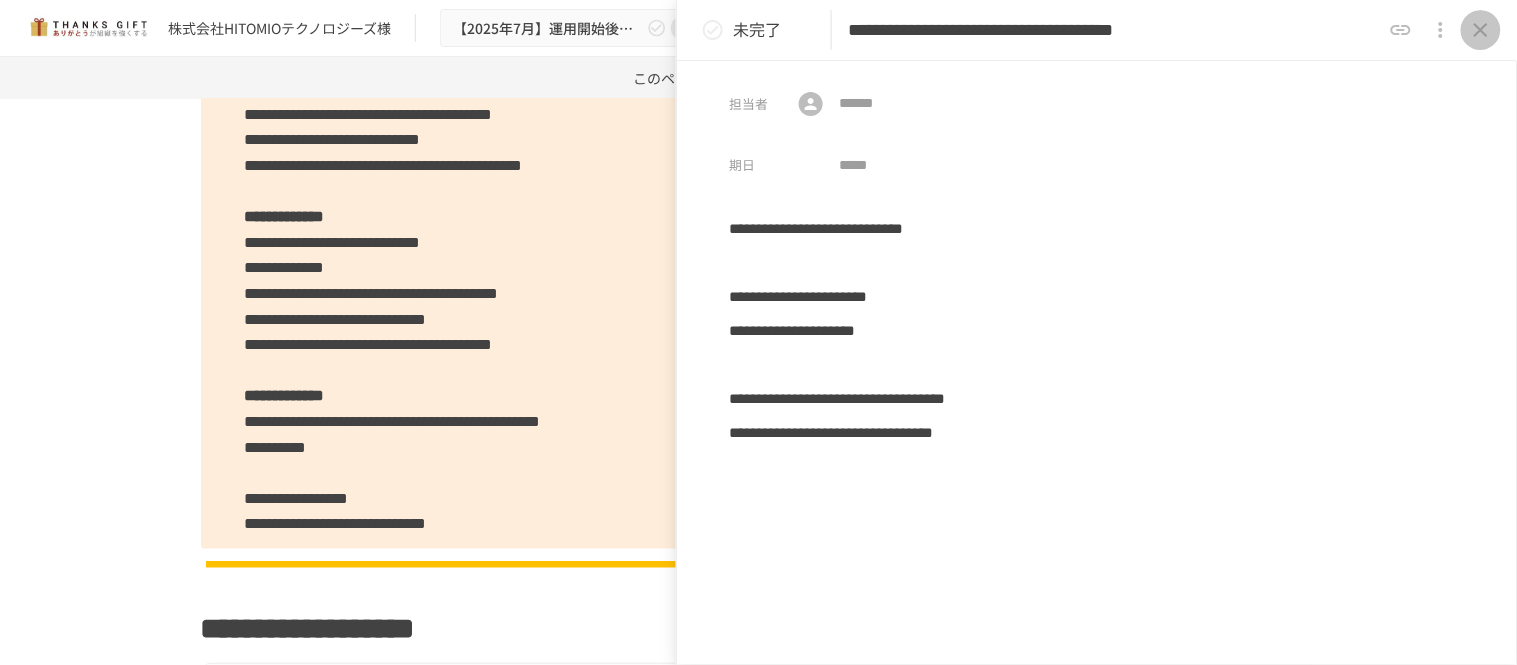 click 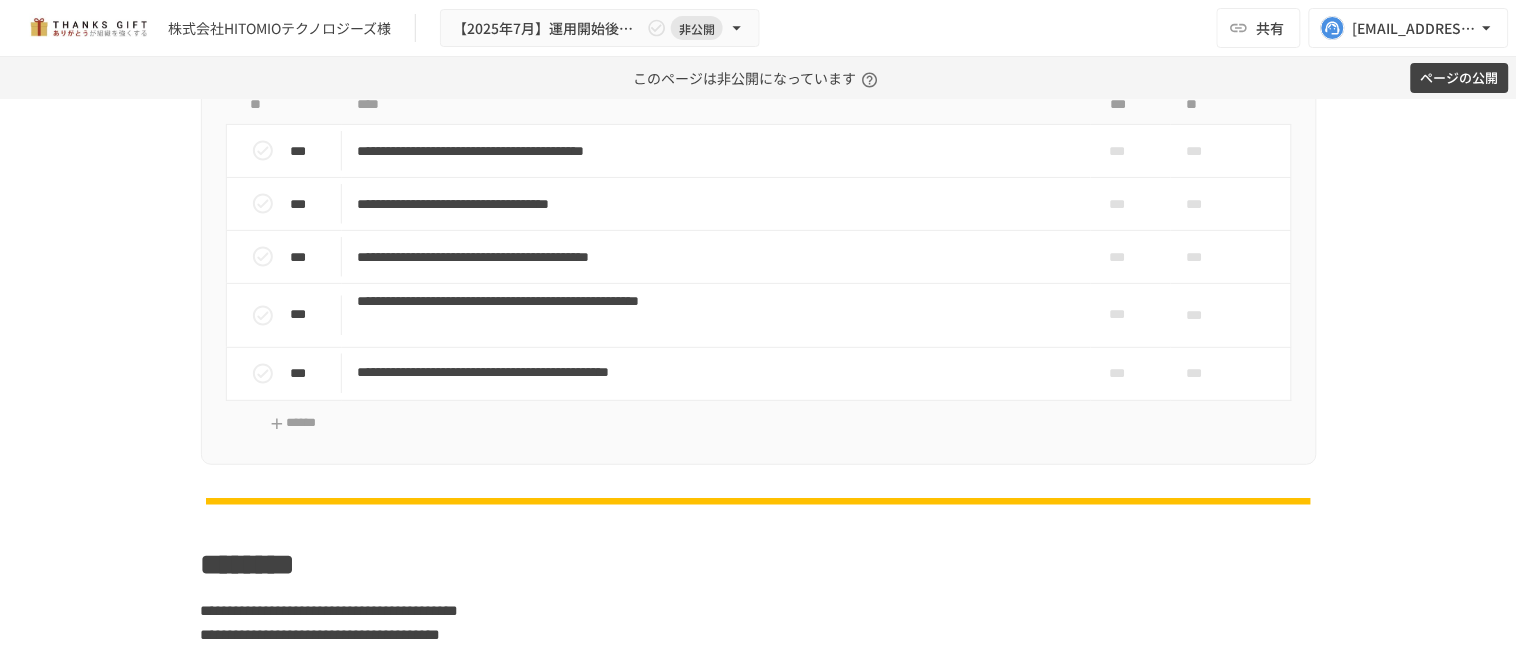 scroll, scrollTop: 2760, scrollLeft: 0, axis: vertical 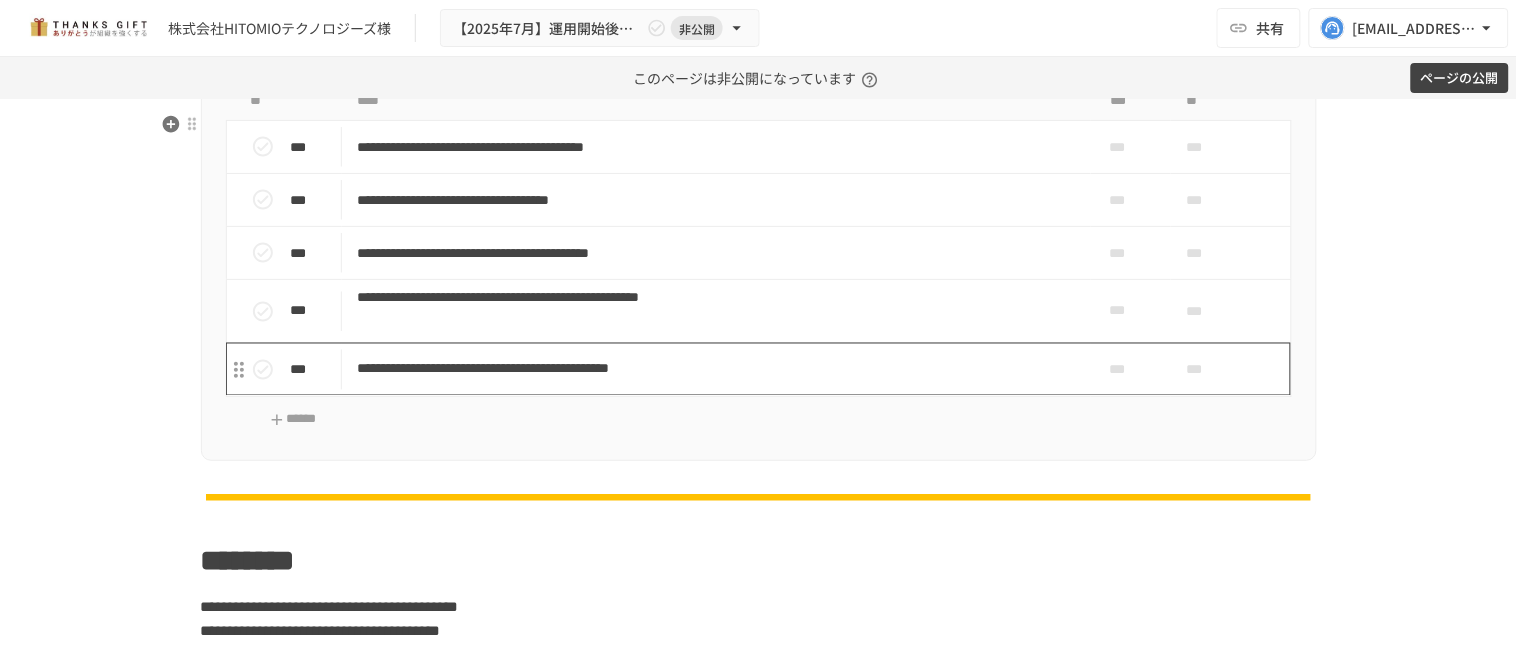 click on "**********" at bounding box center [716, 369] 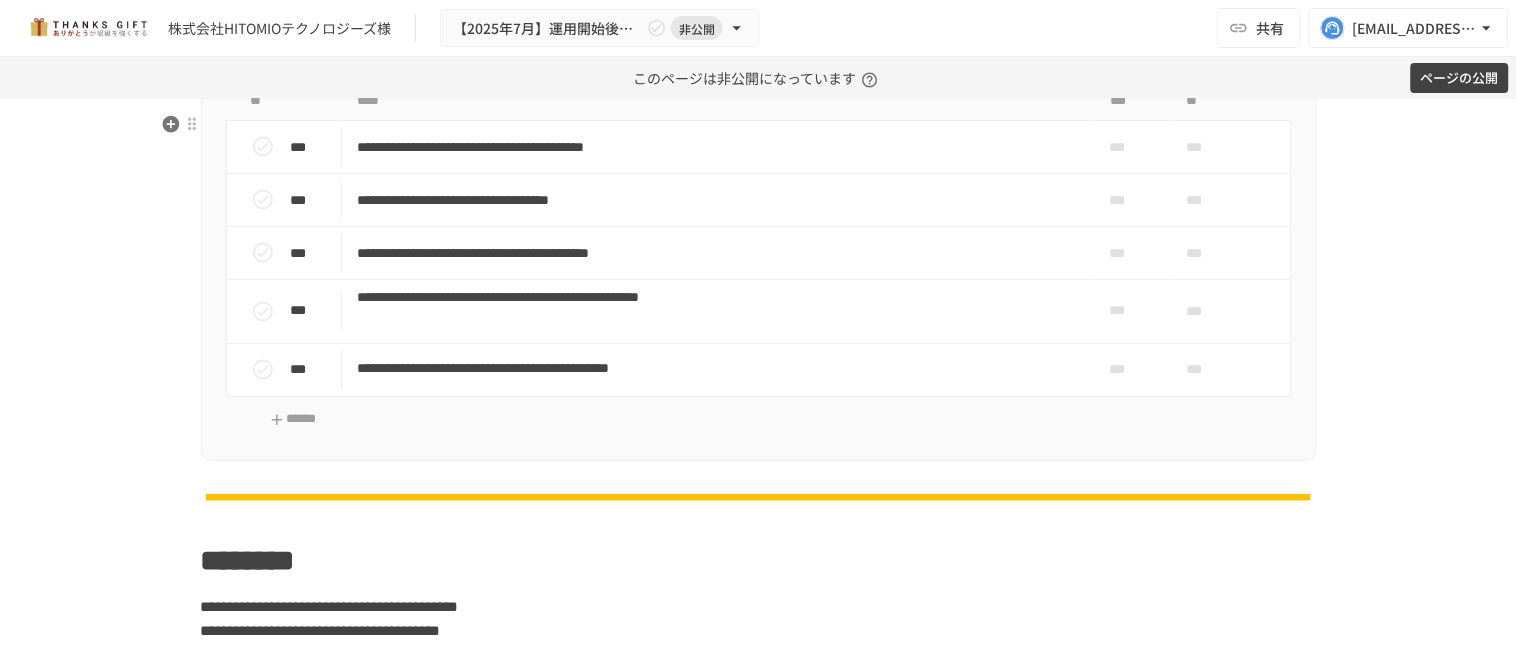 scroll, scrollTop: 2162, scrollLeft: 0, axis: vertical 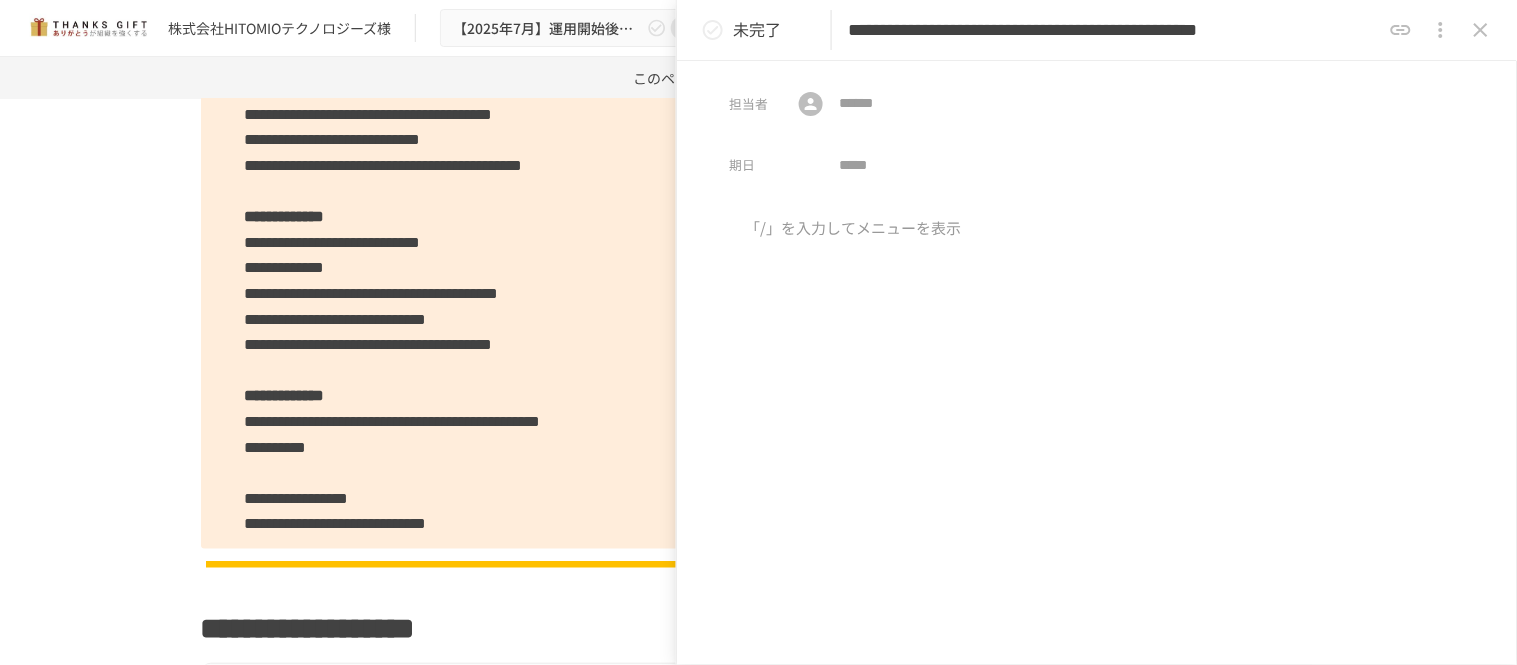click at bounding box center (1097, 383) 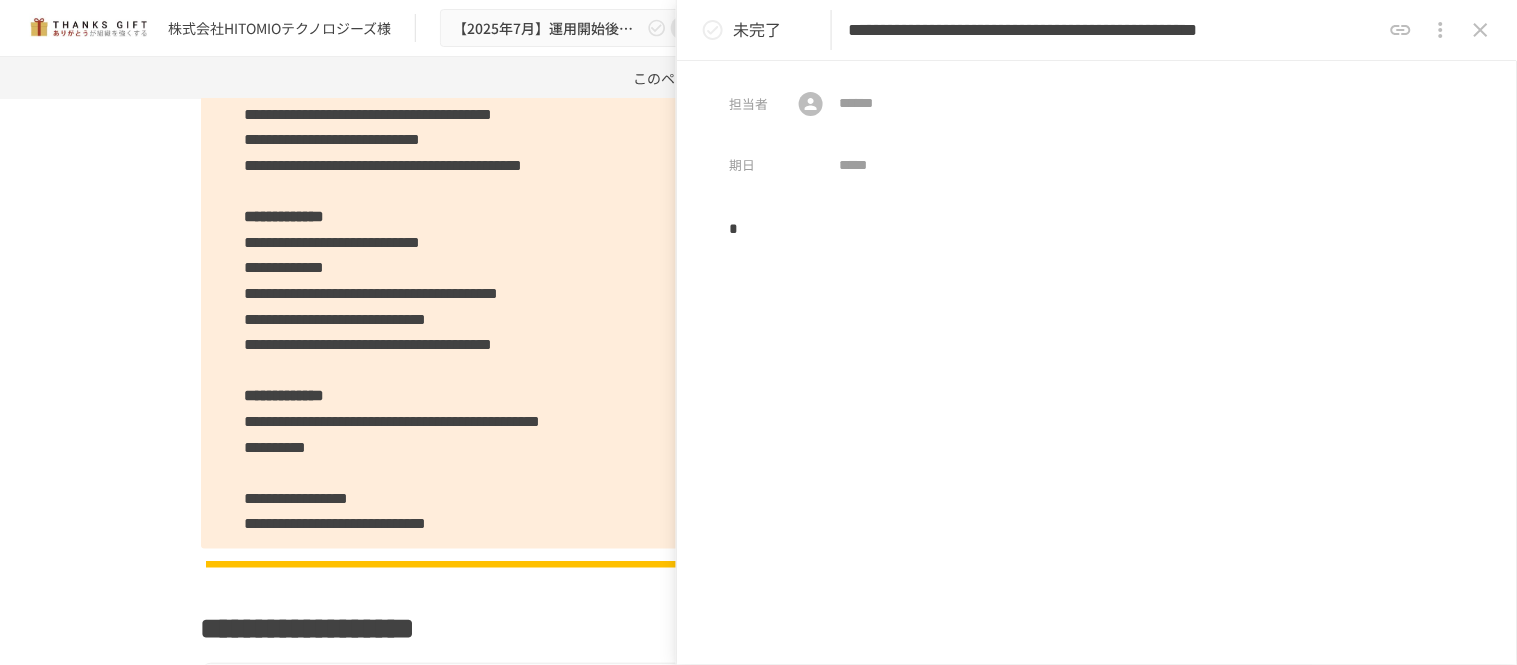 type 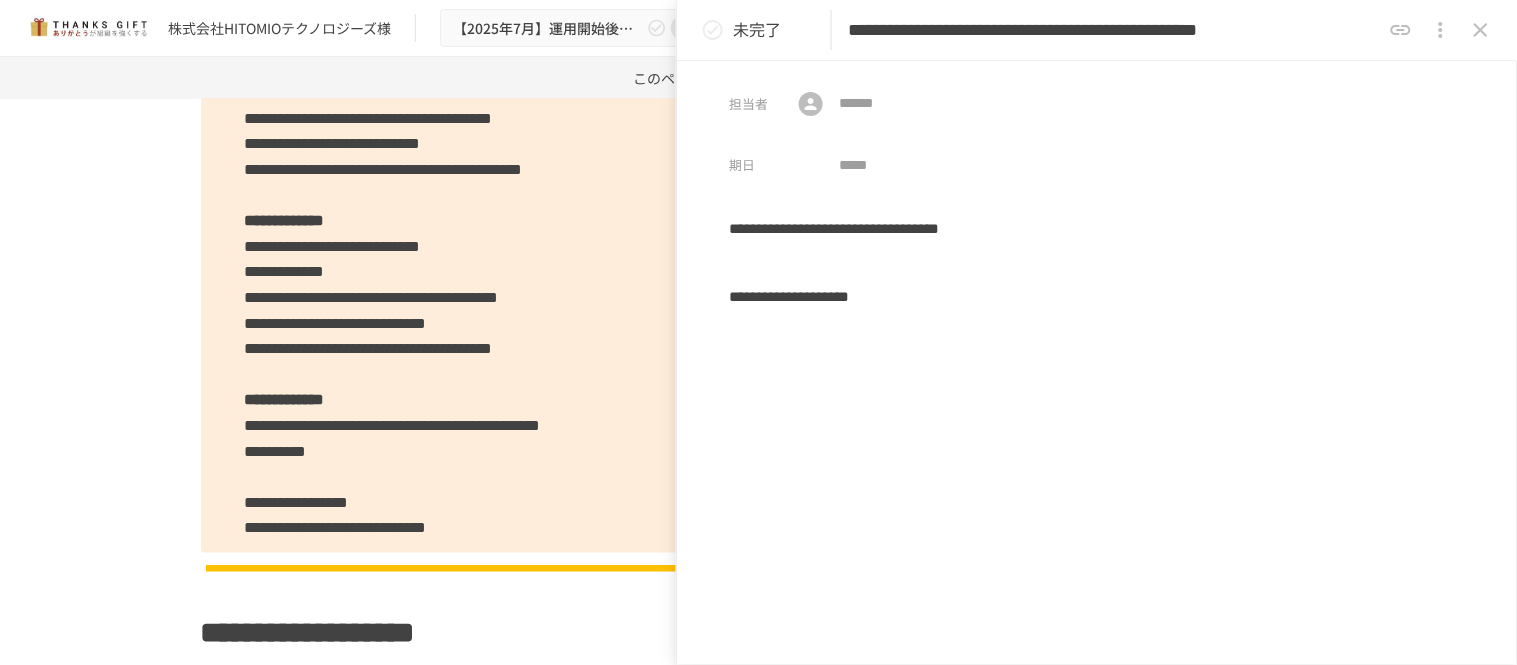 scroll, scrollTop: 2160, scrollLeft: 0, axis: vertical 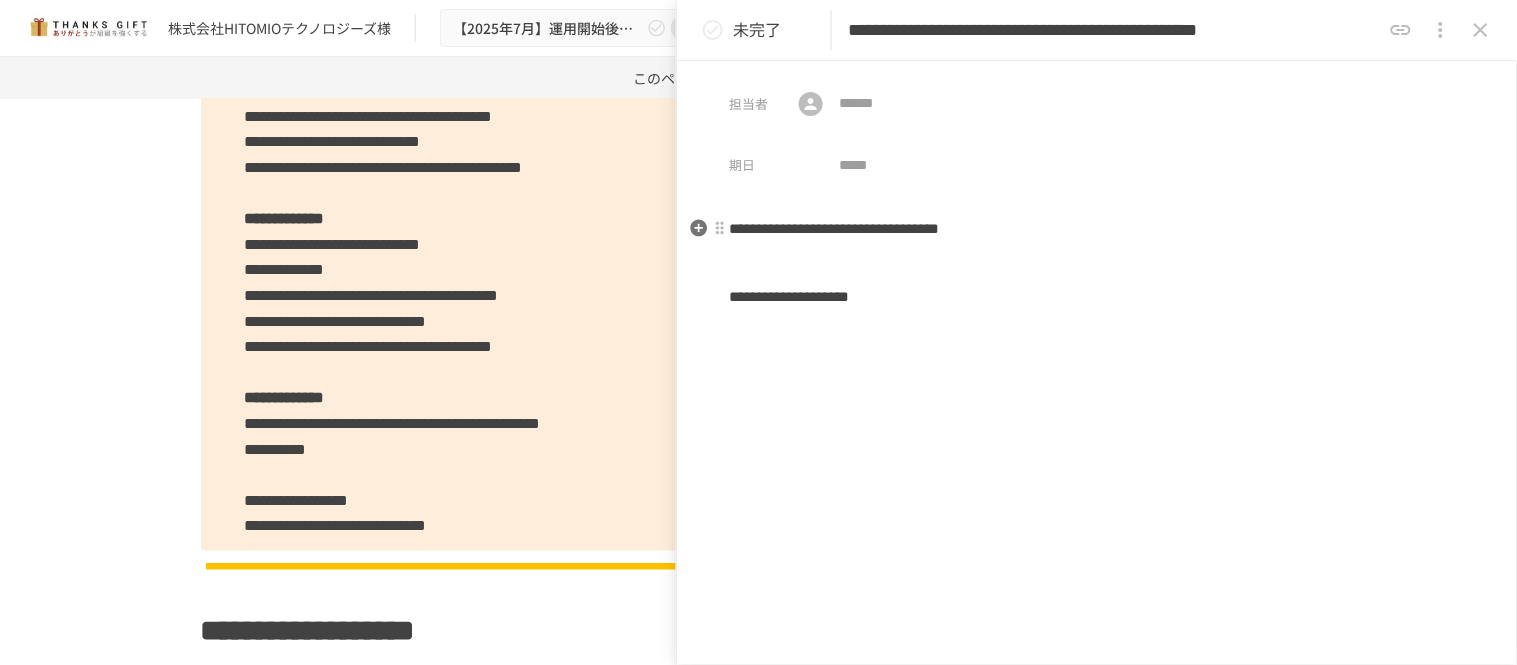 click on "**********" at bounding box center (834, 228) 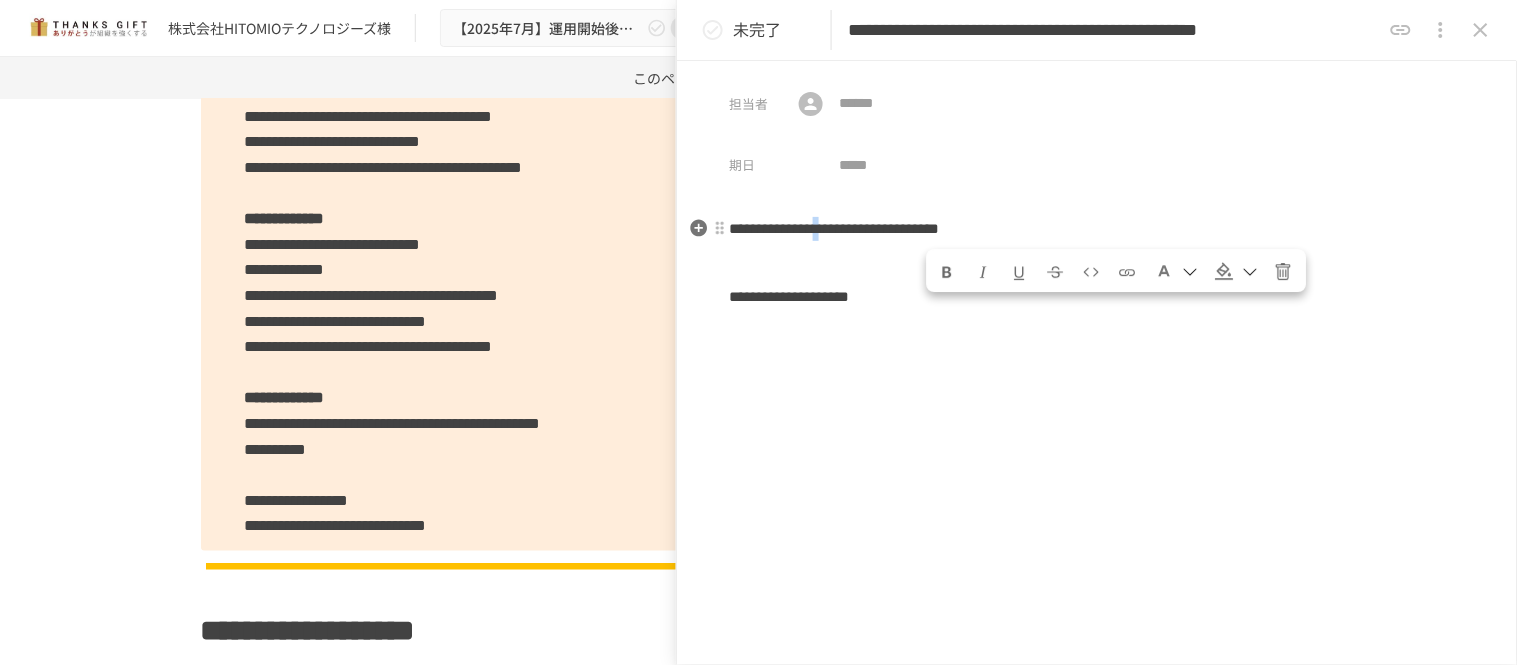 click on "**********" at bounding box center [834, 228] 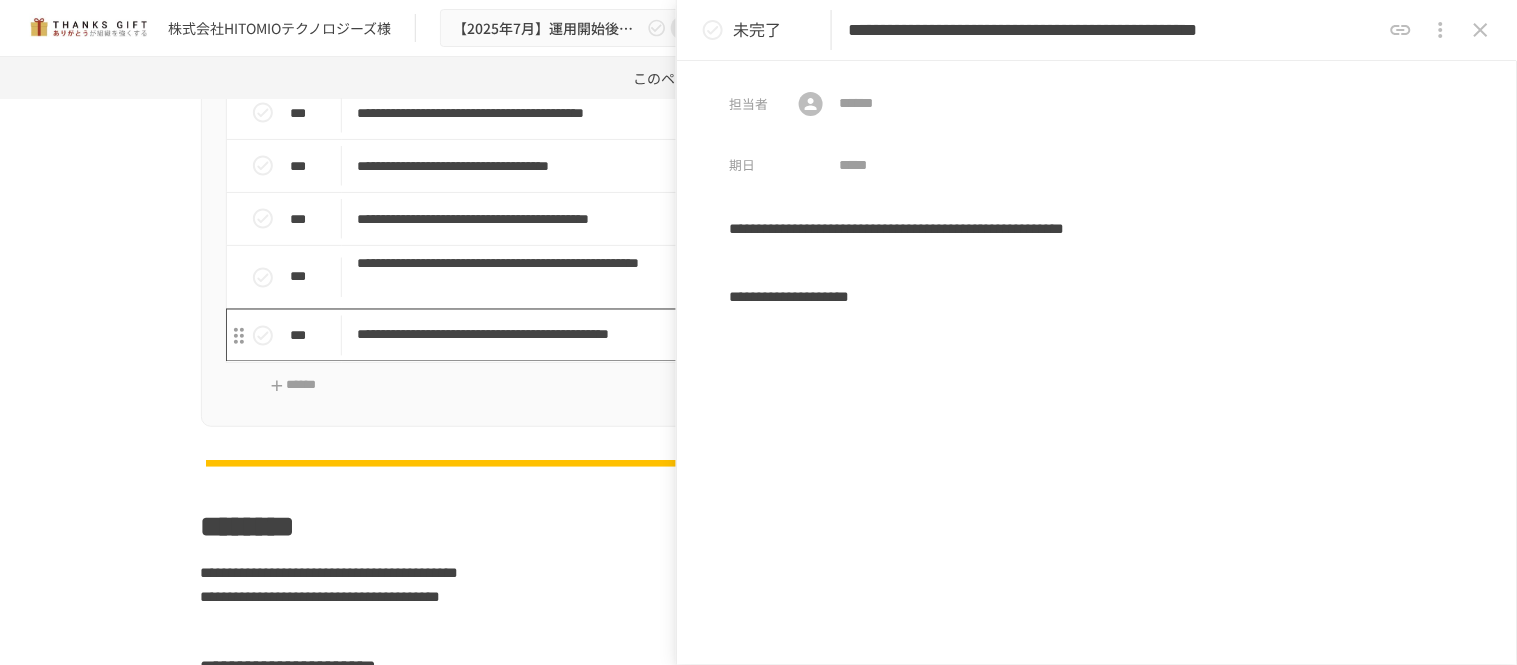 scroll, scrollTop: 2796, scrollLeft: 0, axis: vertical 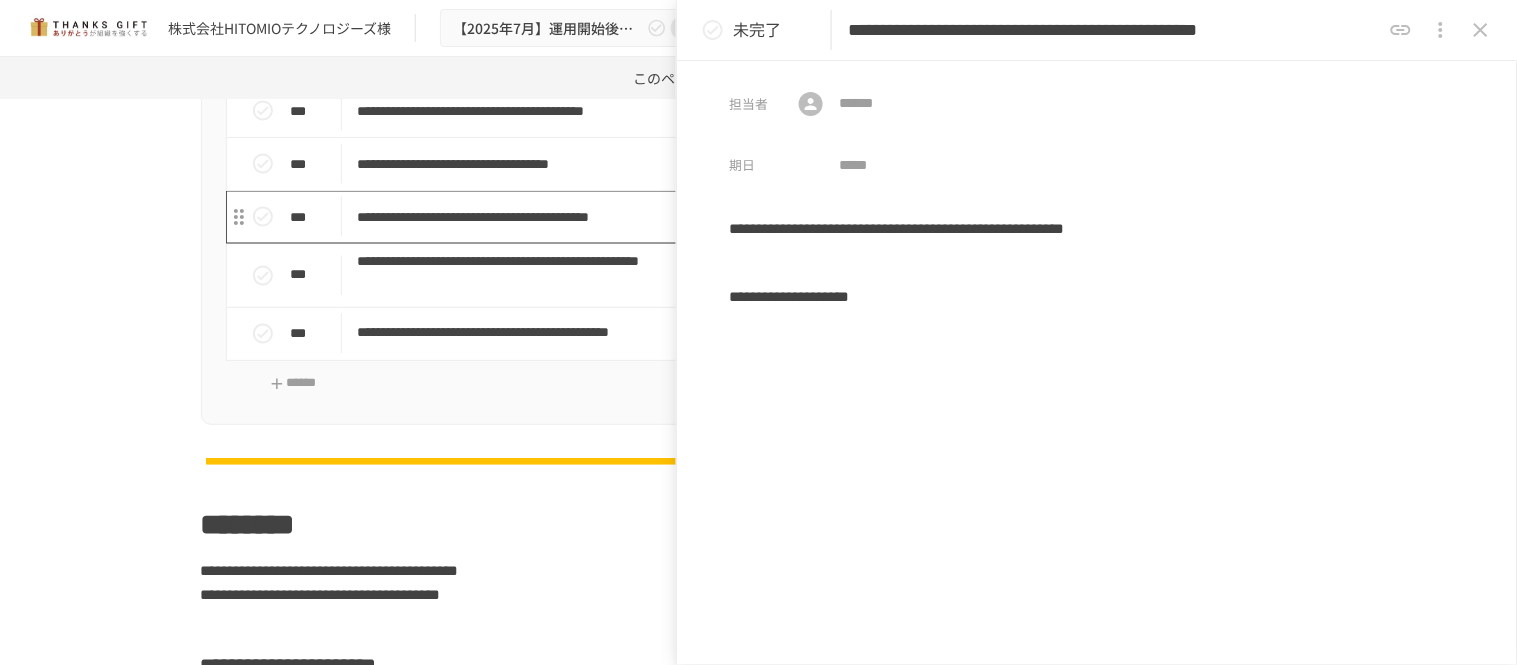 click on "**********" at bounding box center [716, 217] 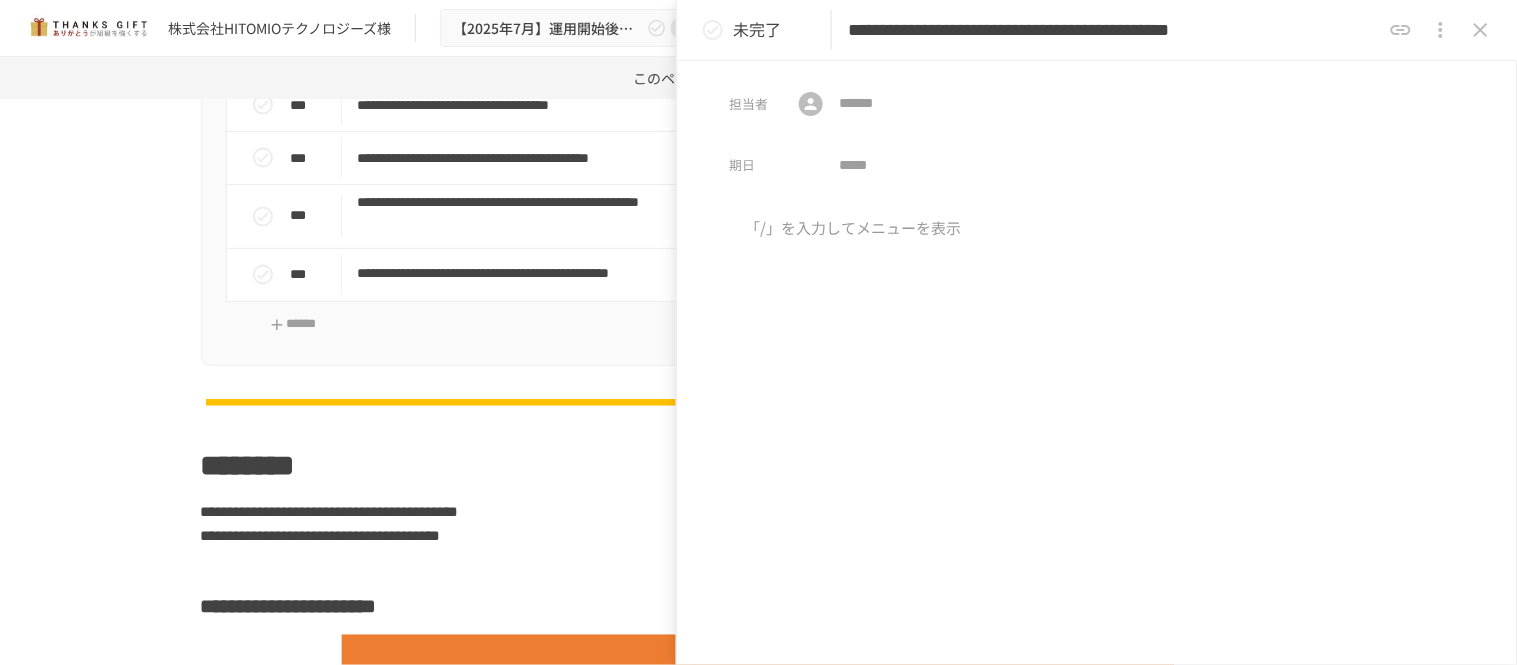 scroll, scrollTop: 2783, scrollLeft: 0, axis: vertical 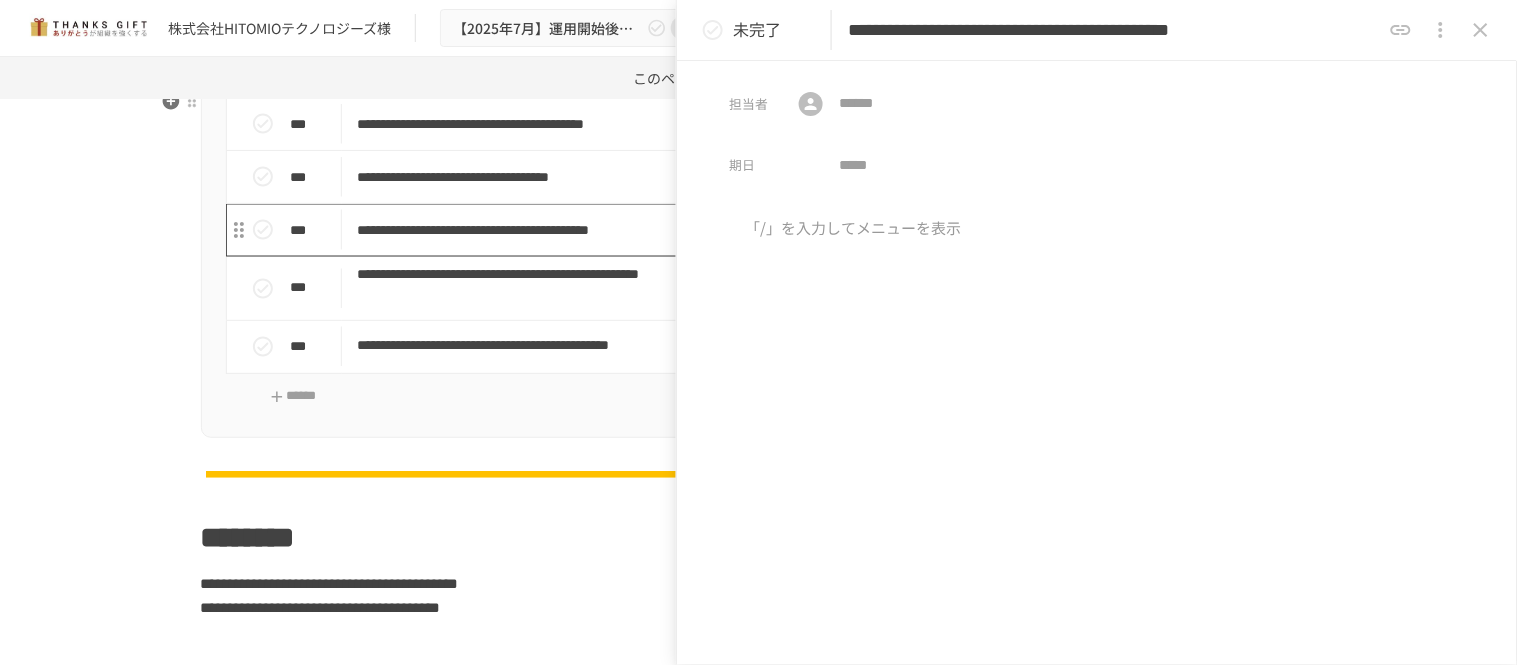 click on "**********" at bounding box center [716, 230] 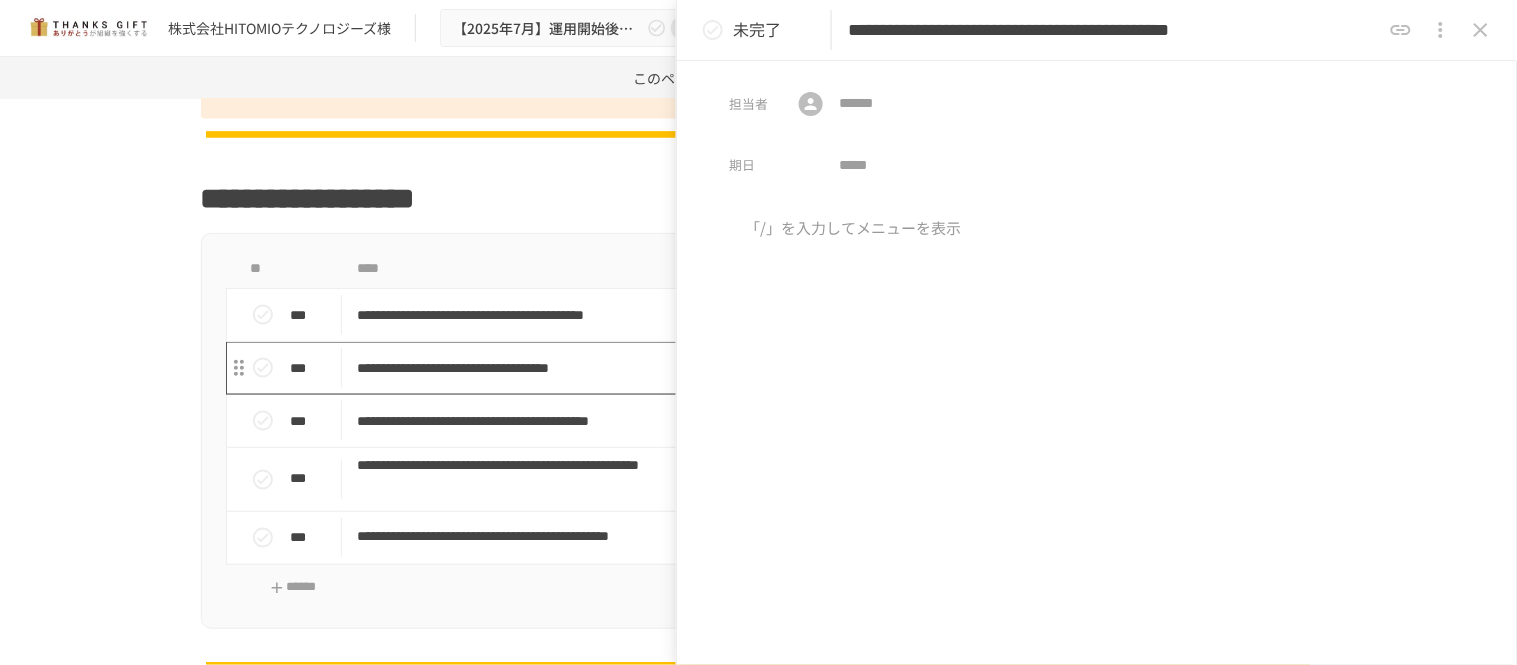 scroll, scrollTop: 2593, scrollLeft: 0, axis: vertical 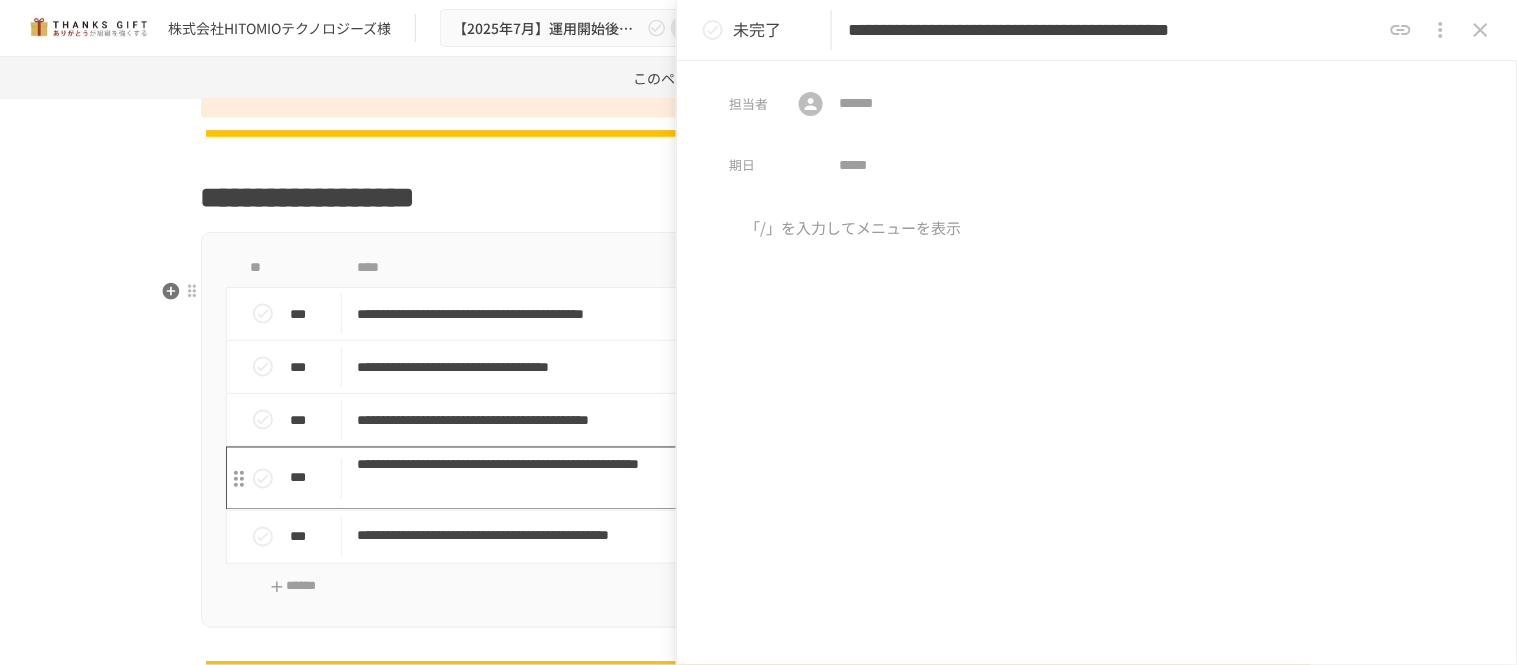 click on "**********" at bounding box center [716, 478] 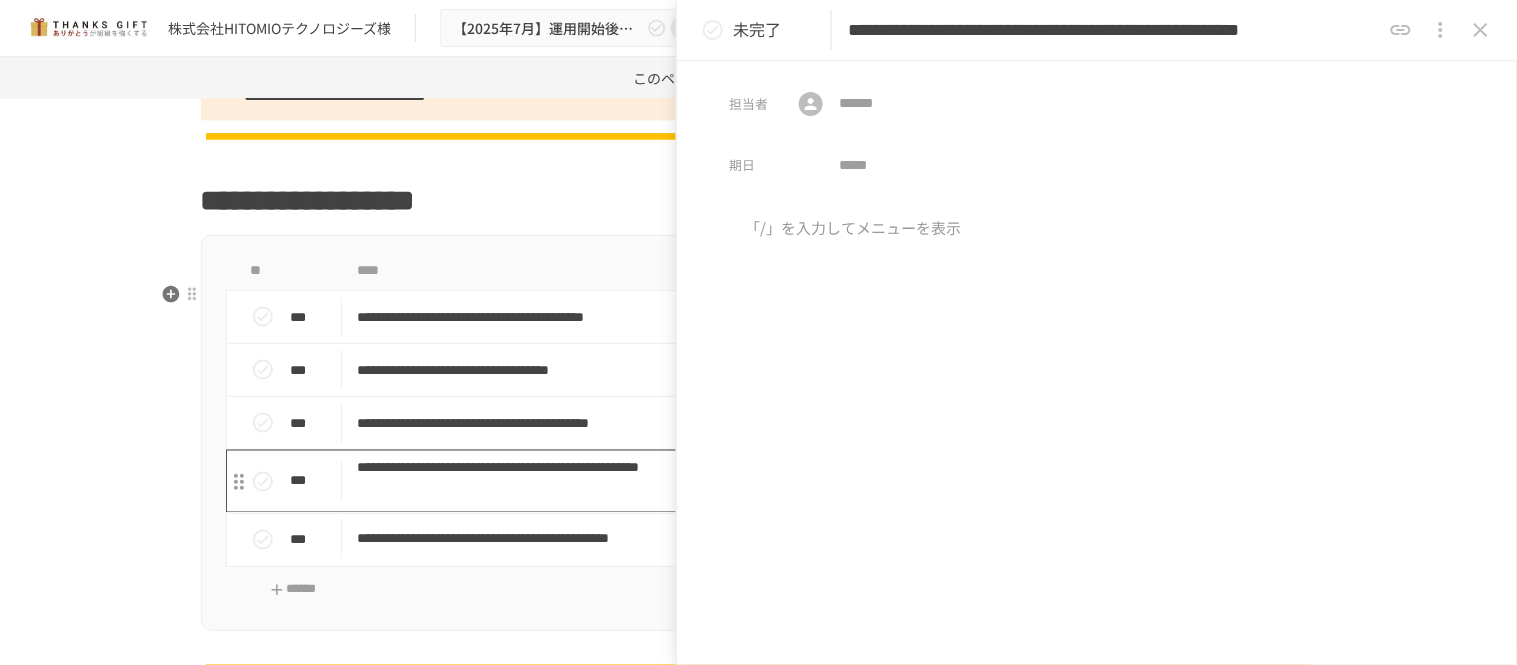 scroll, scrollTop: 2624, scrollLeft: 0, axis: vertical 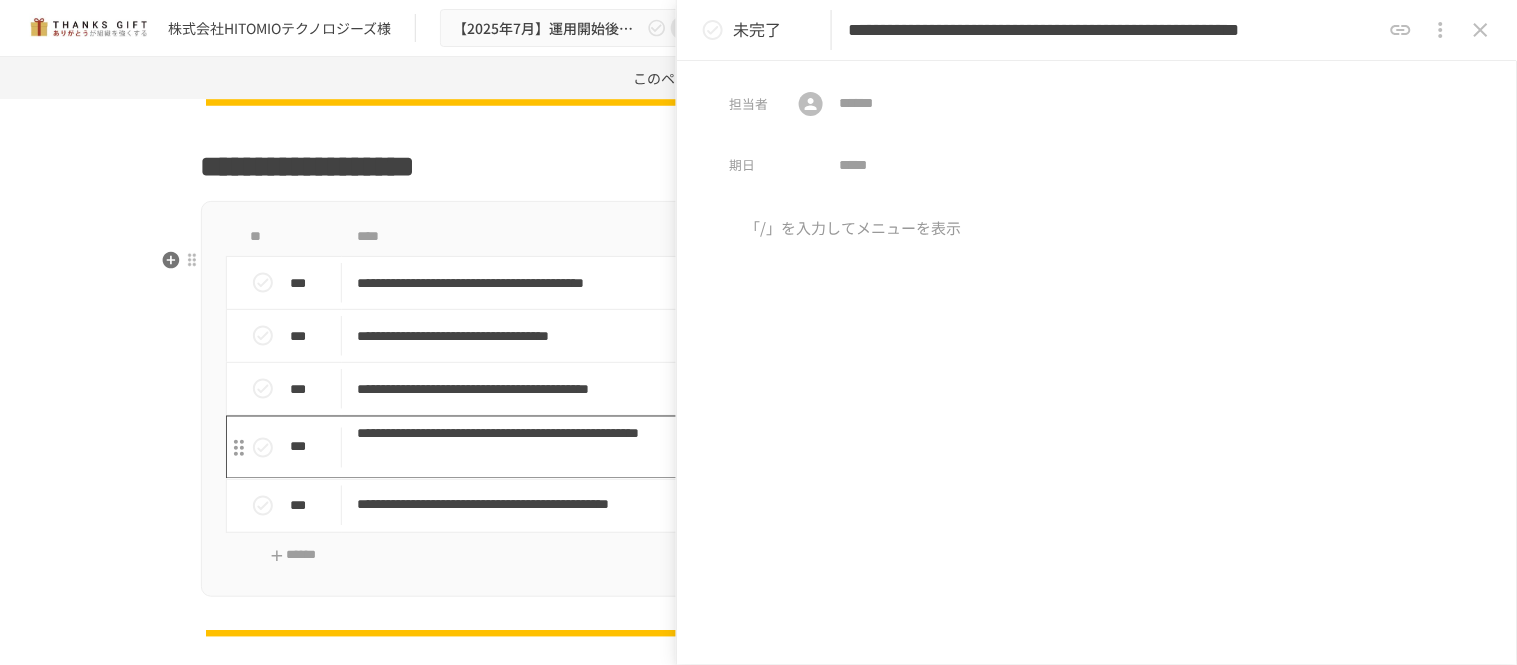 click on "**********" at bounding box center (716, 447) 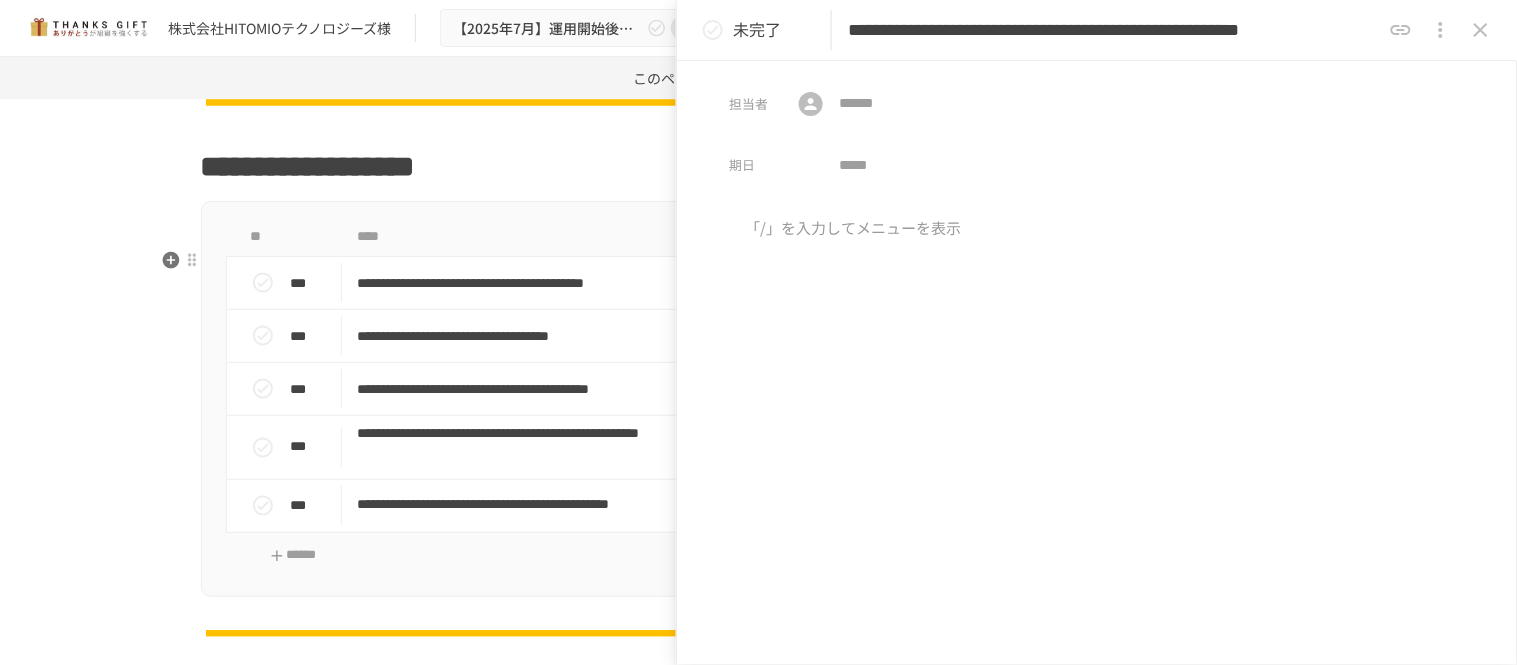 scroll, scrollTop: 2162, scrollLeft: 0, axis: vertical 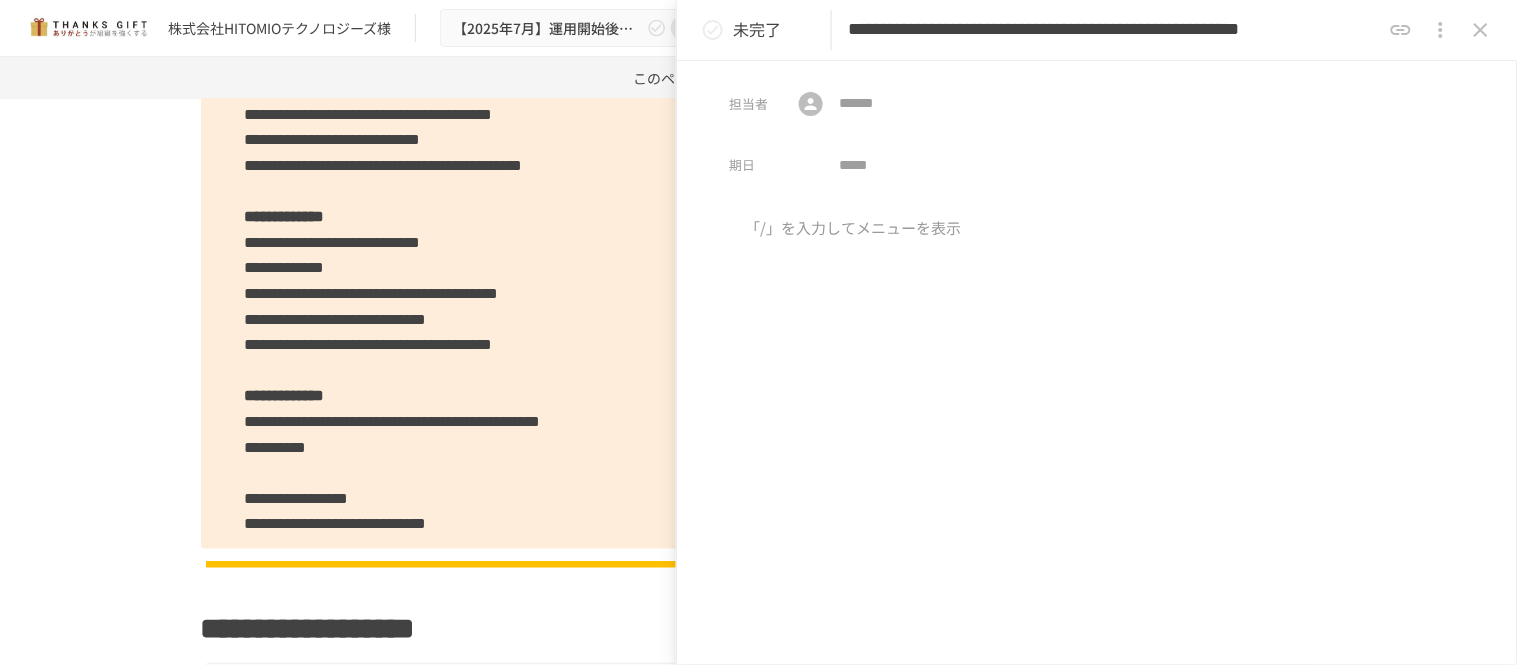 drag, startPoint x: 1117, startPoint y: 23, endPoint x: 1381, endPoint y: 25, distance: 264.00757 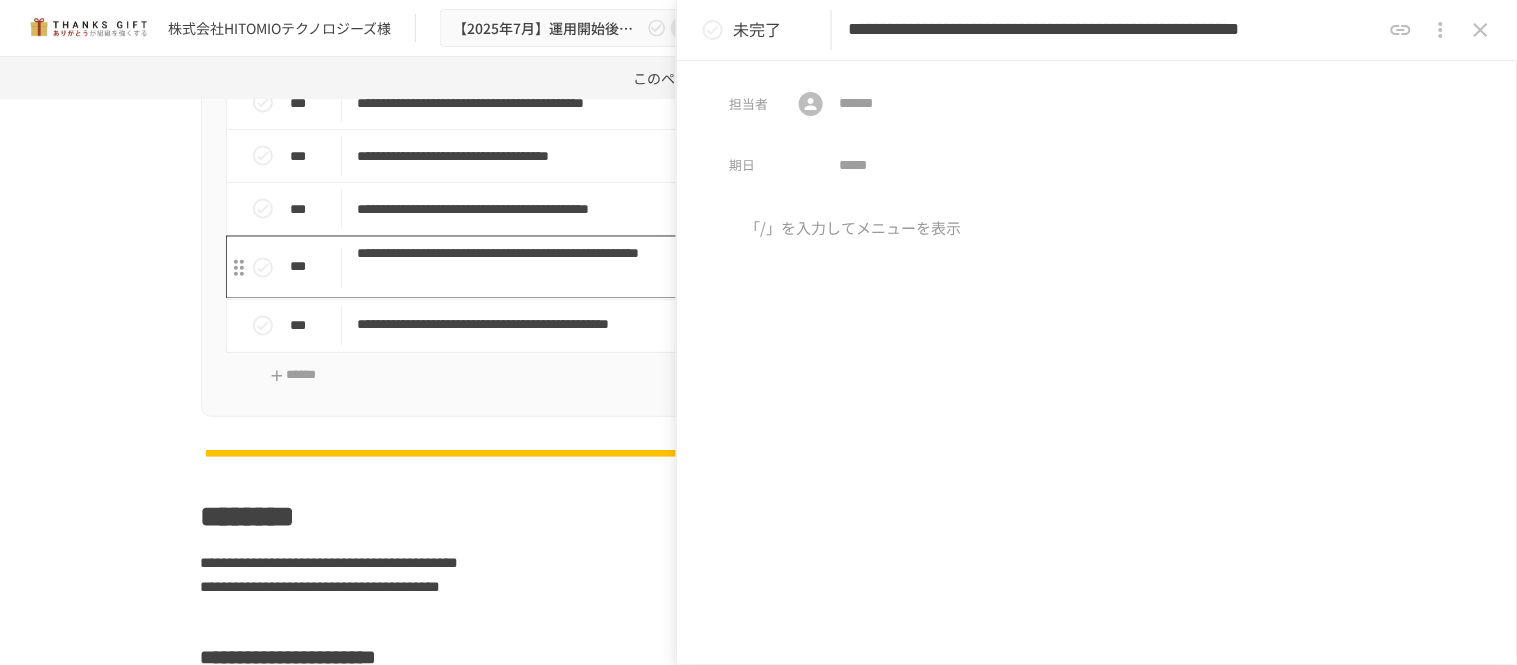 scroll, scrollTop: 2797, scrollLeft: 0, axis: vertical 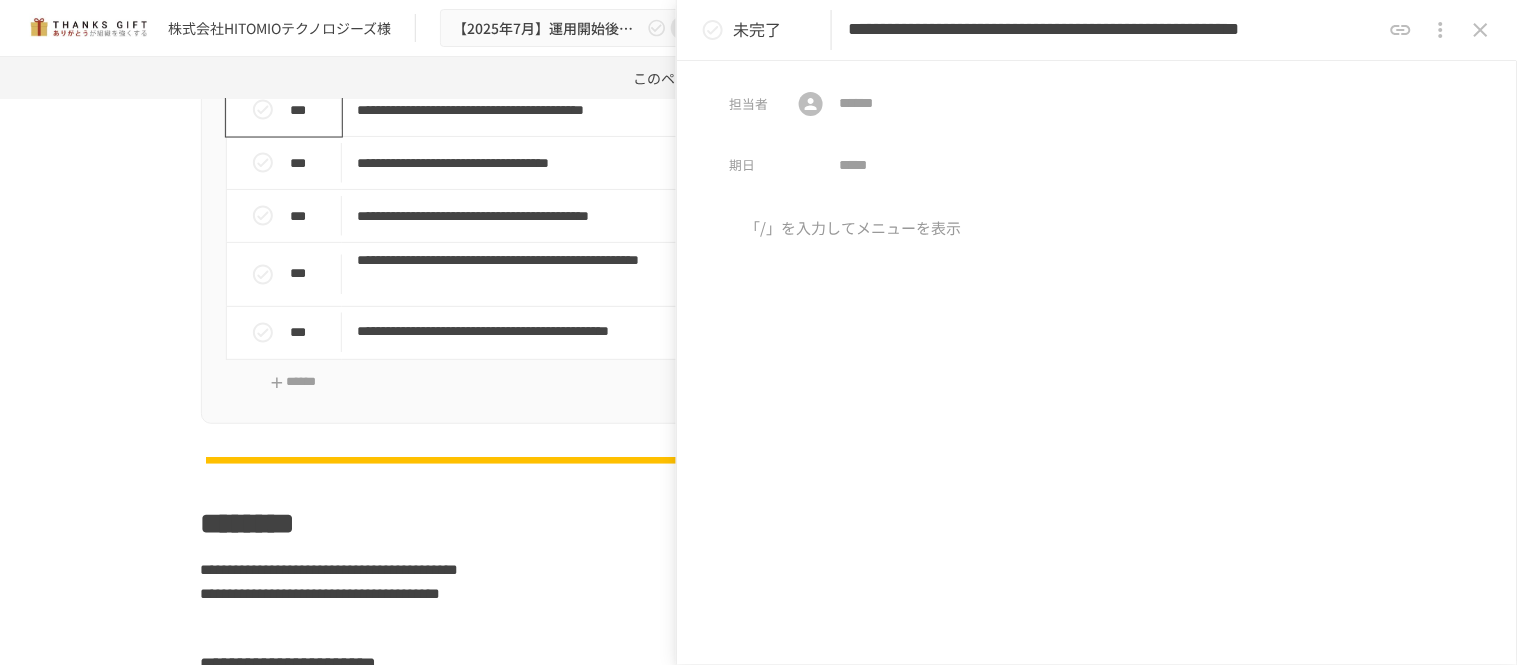 click on "***" at bounding box center (312, 110) 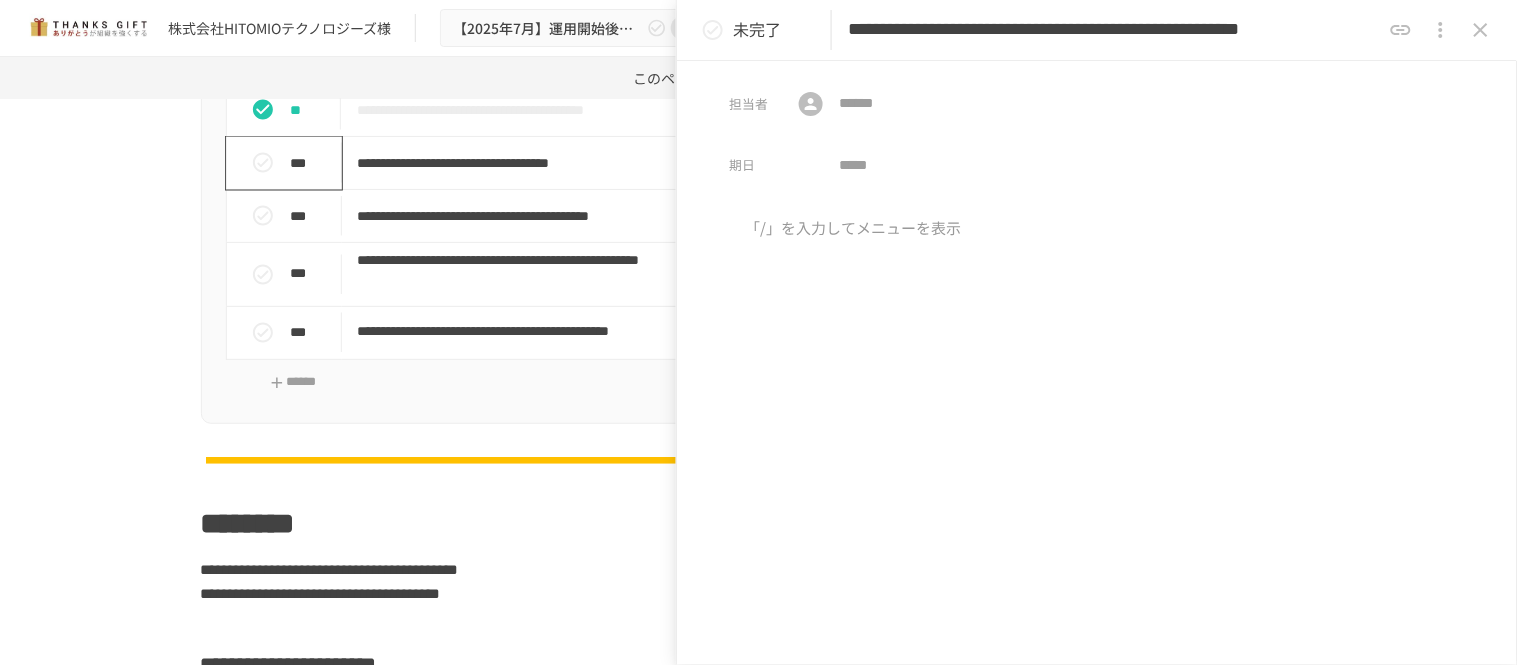 click on "***" at bounding box center [312, 163] 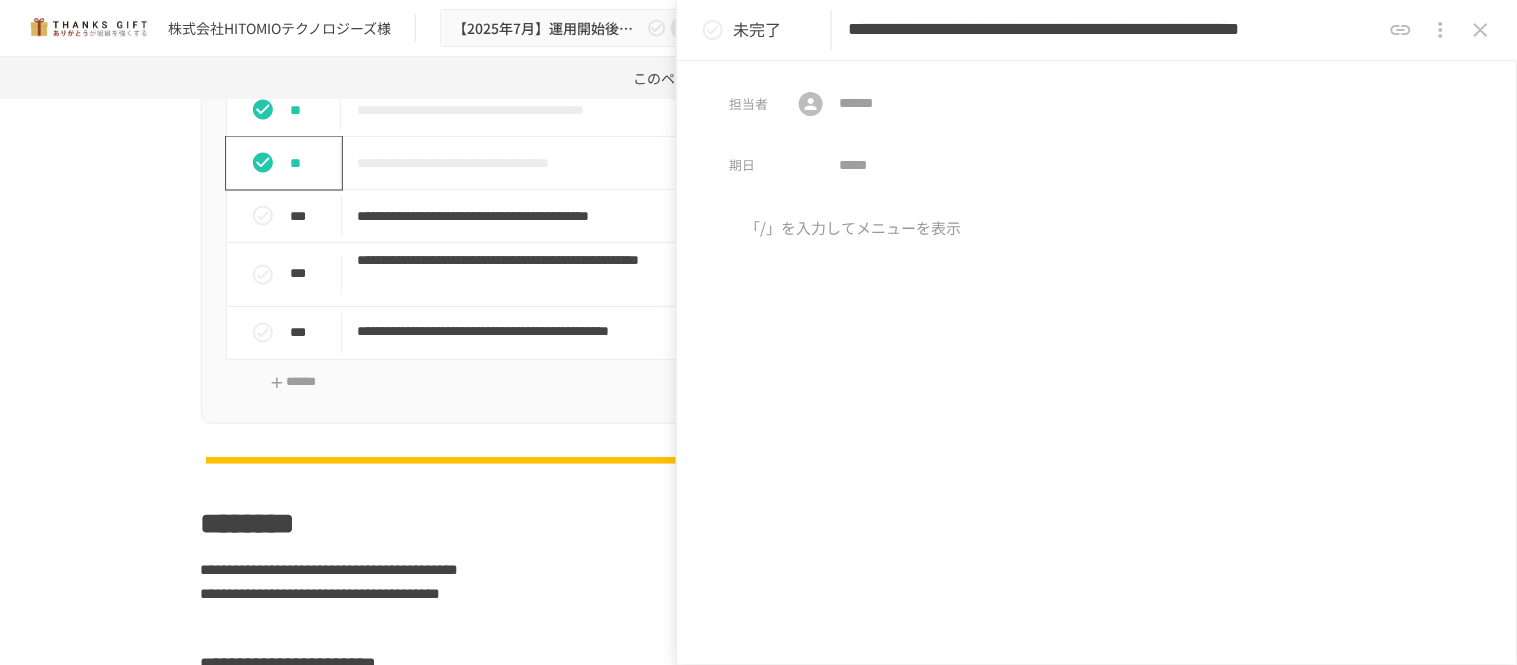 click on "**" at bounding box center [312, 163] 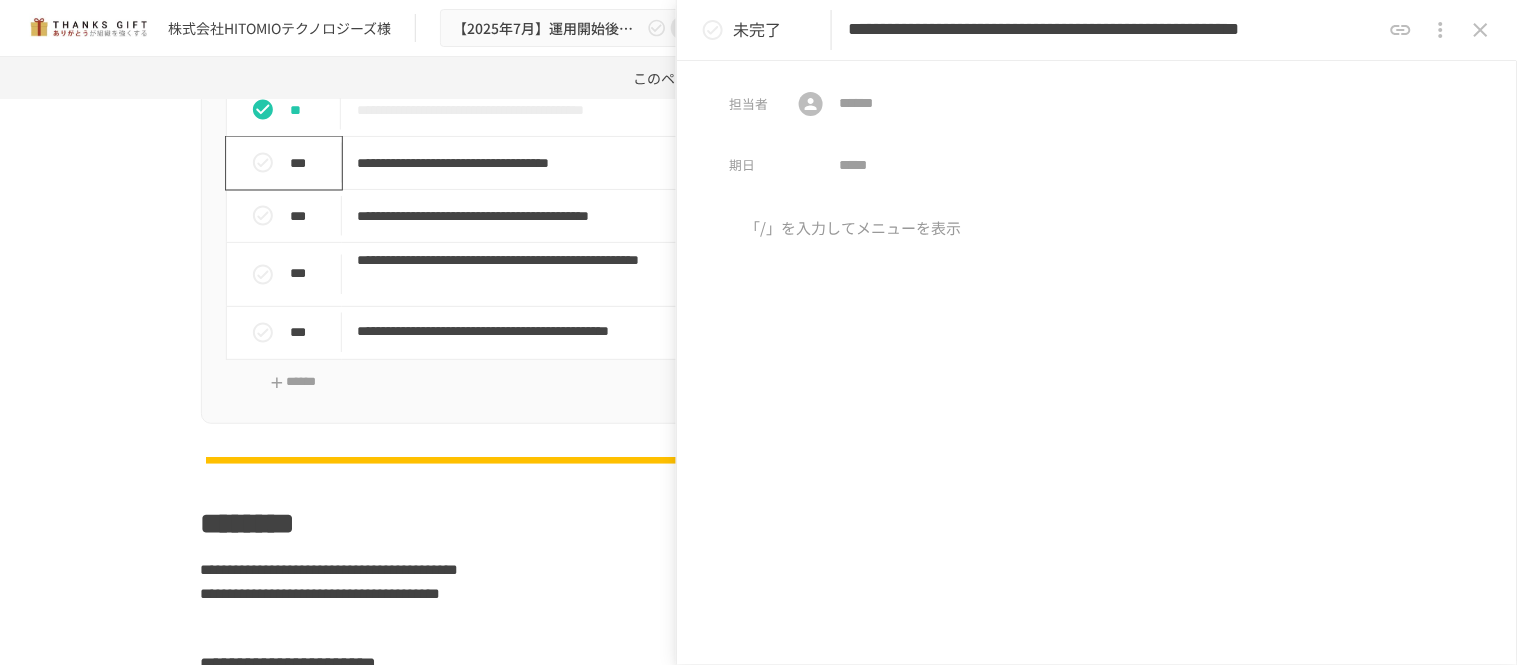 click on "***" at bounding box center (312, 163) 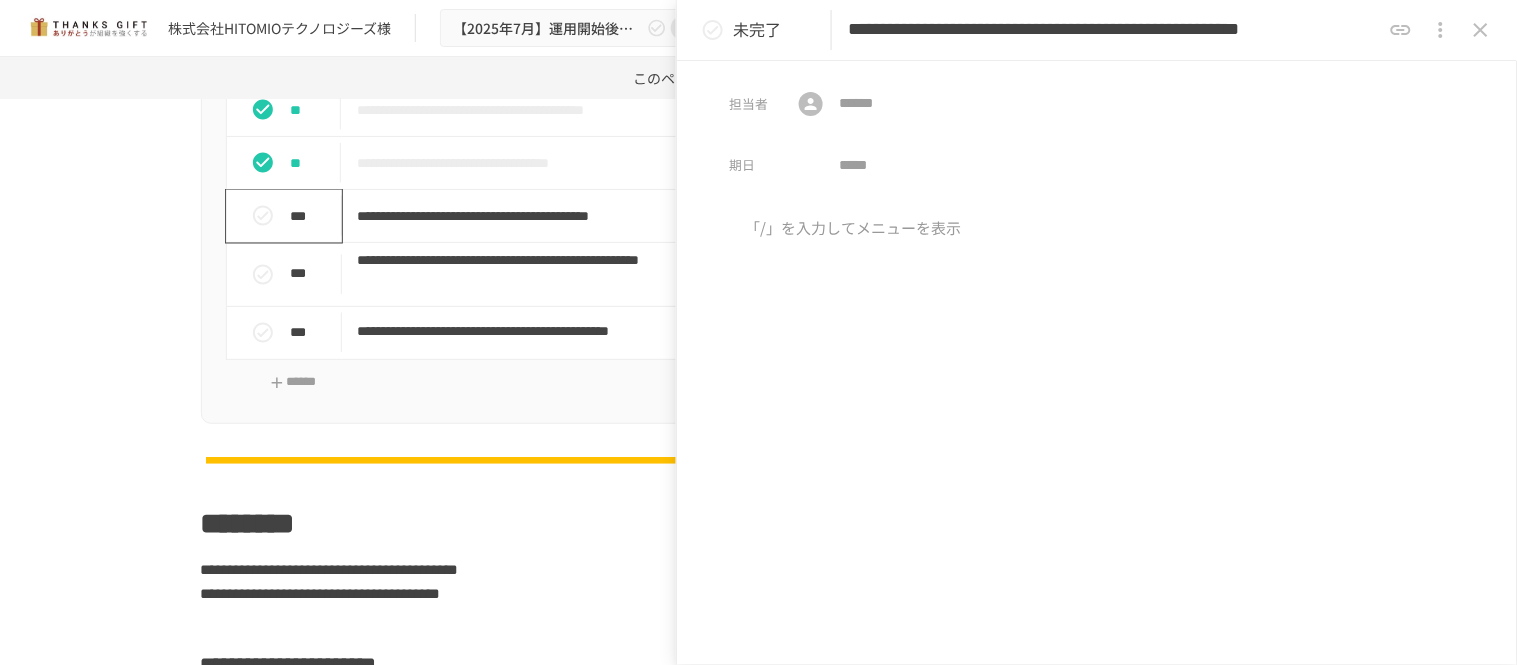 click on "***" at bounding box center (292, 216) 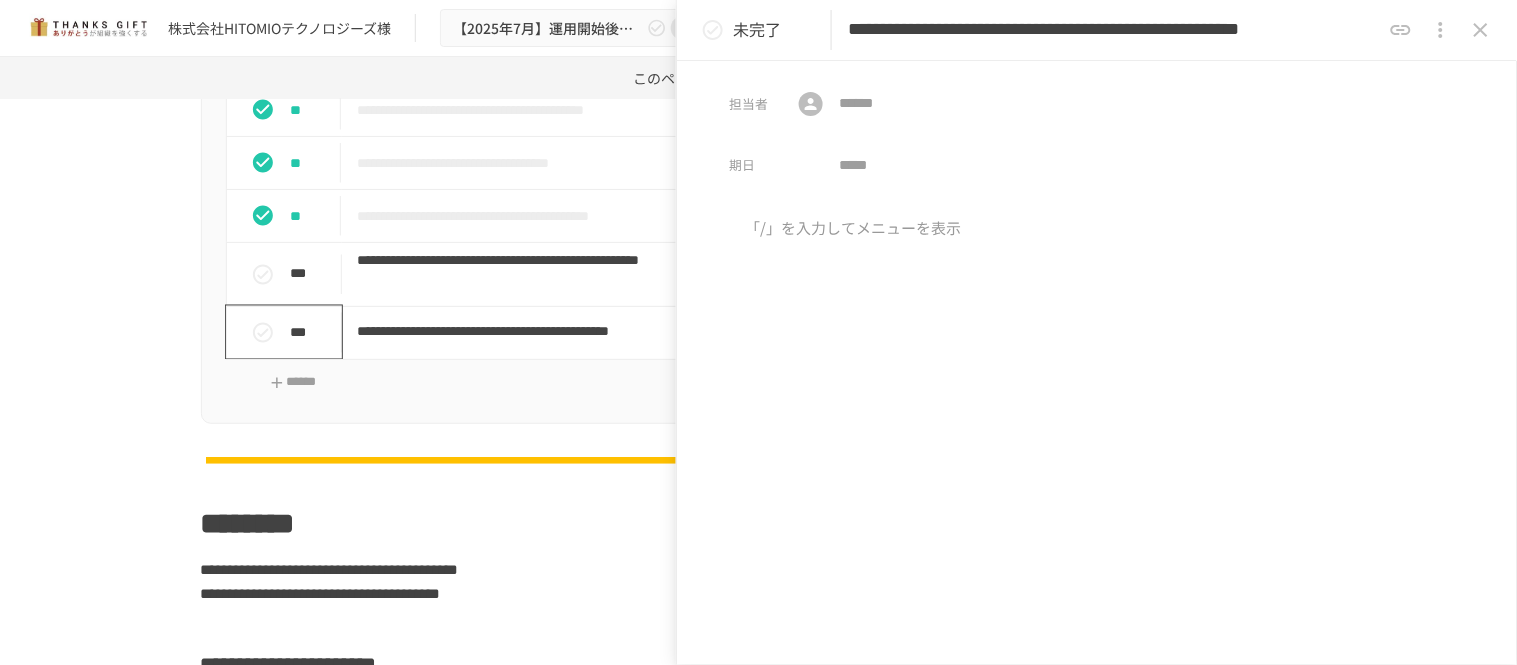 click on "***" at bounding box center (312, 333) 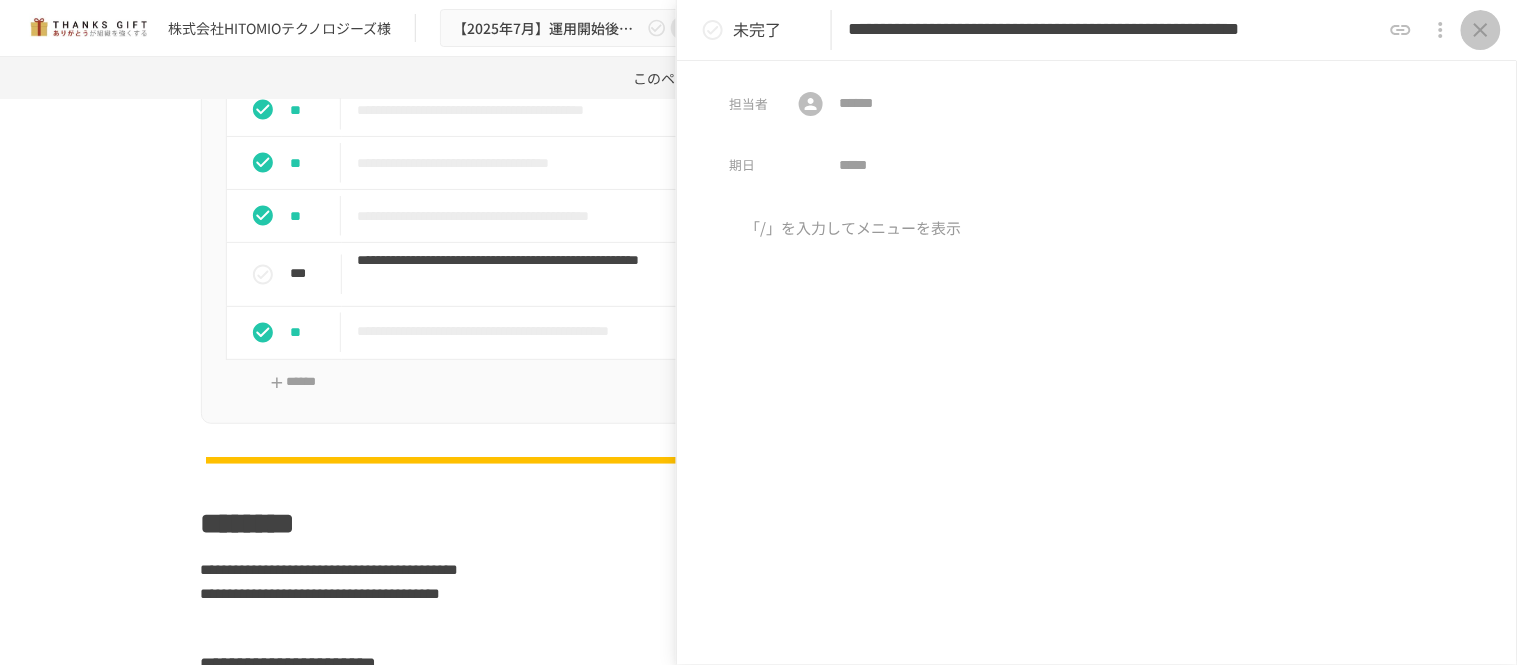 click at bounding box center [1481, 30] 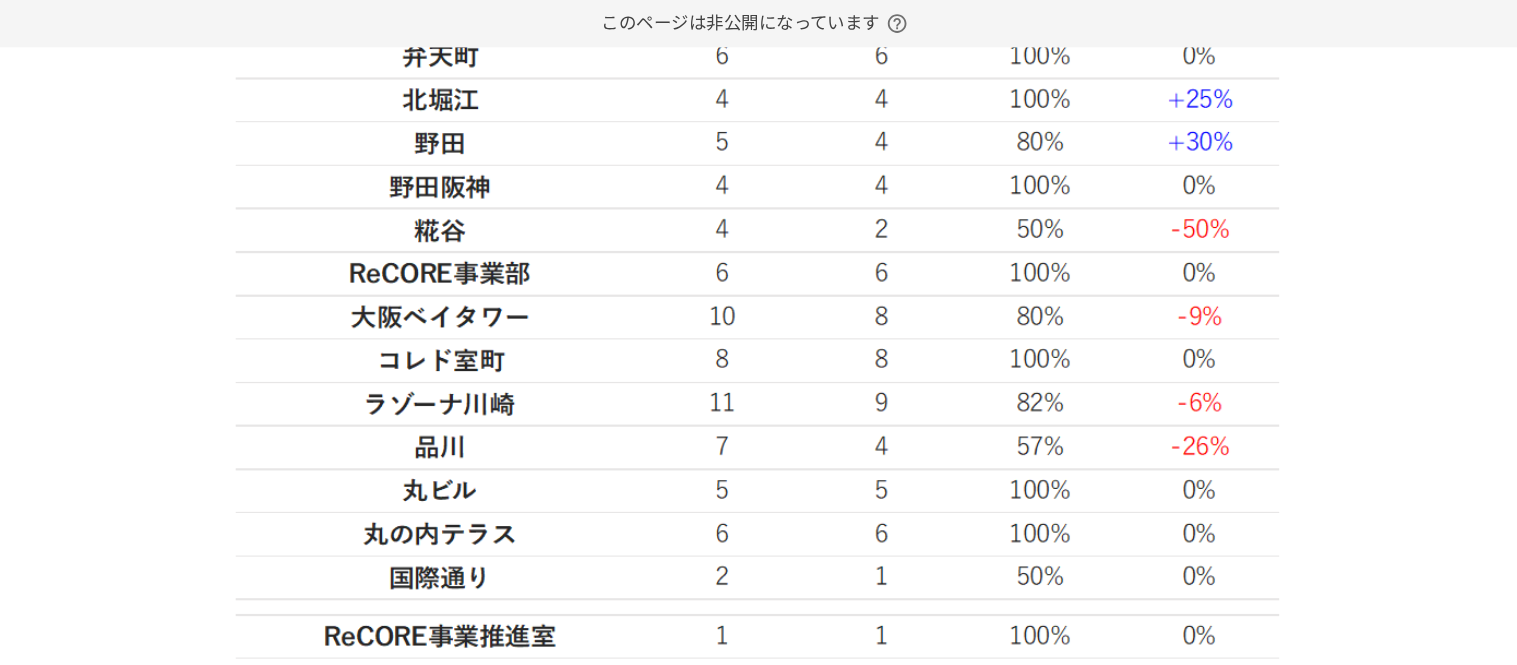 scroll, scrollTop: 3864, scrollLeft: 0, axis: vertical 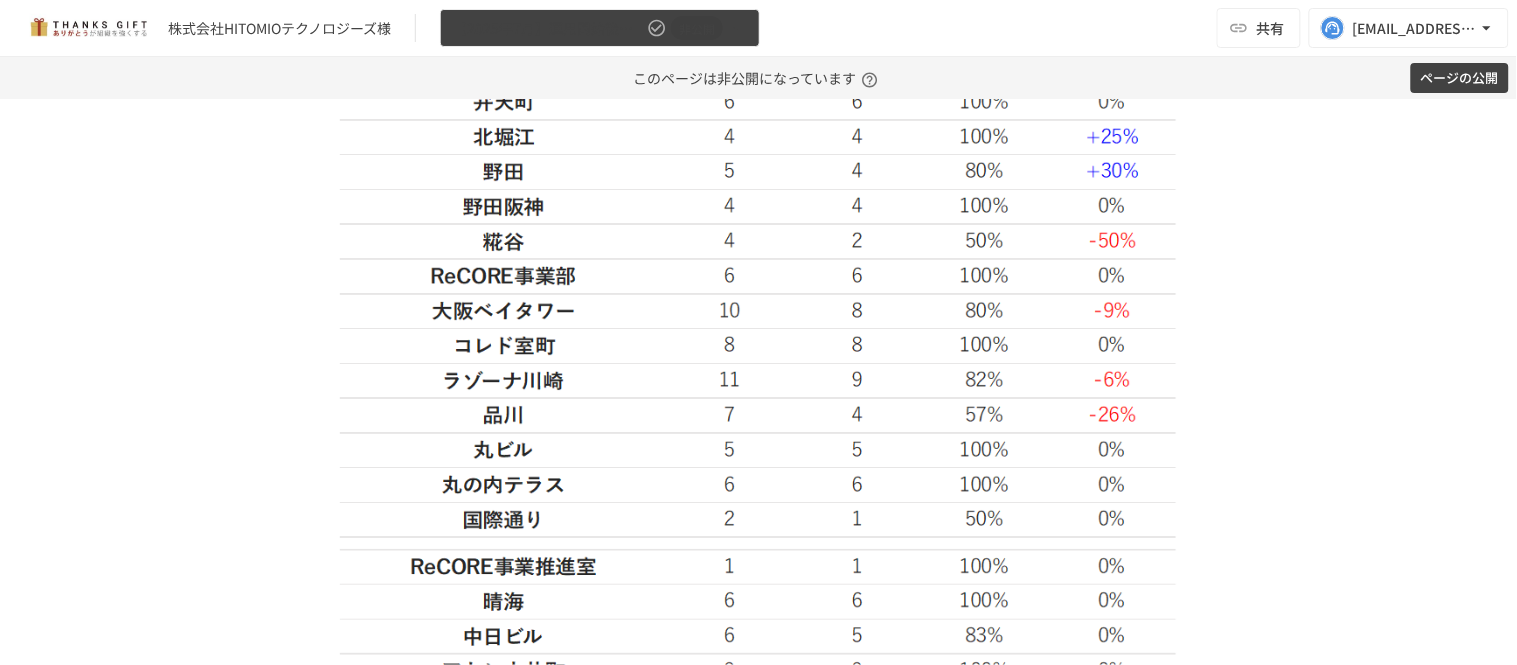 type 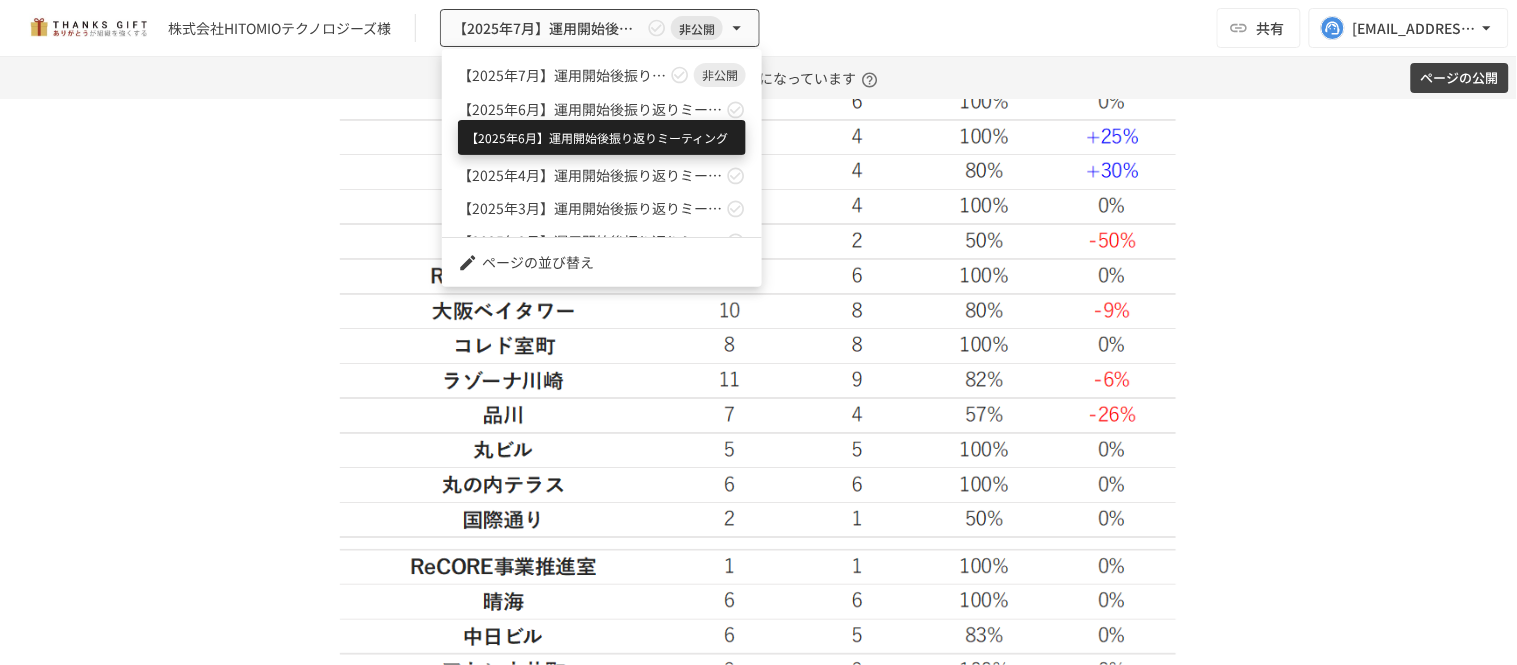 click on "【2025年6月】運用開始後振り返りミーティング" at bounding box center [590, 109] 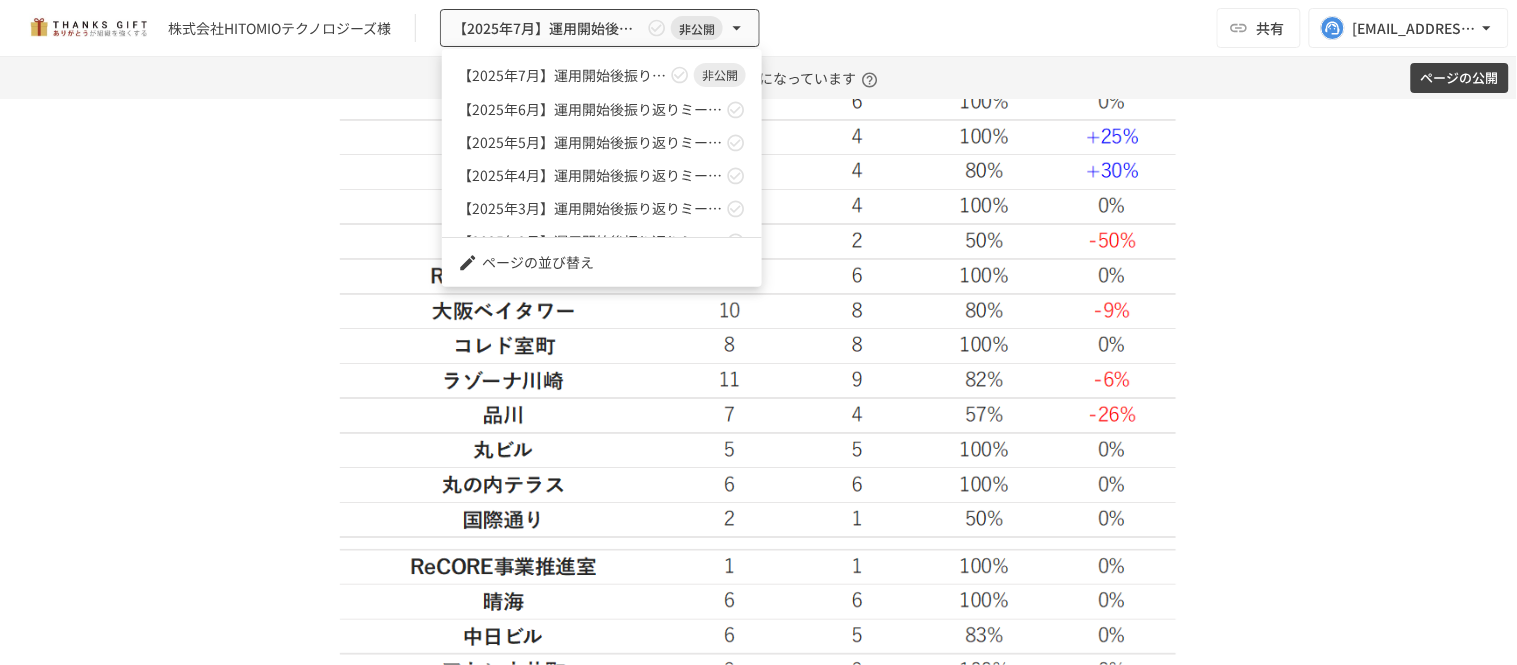 click at bounding box center (758, 332) 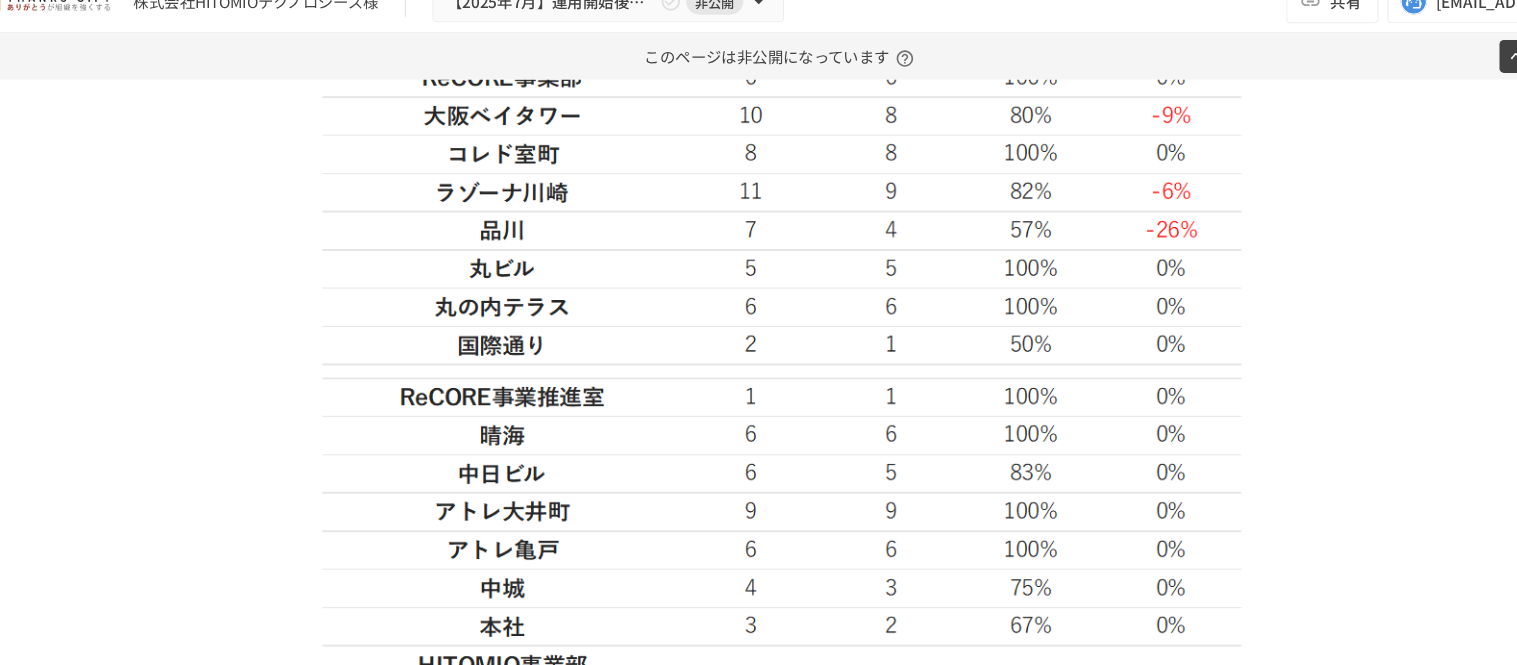 scroll, scrollTop: 4046, scrollLeft: 0, axis: vertical 